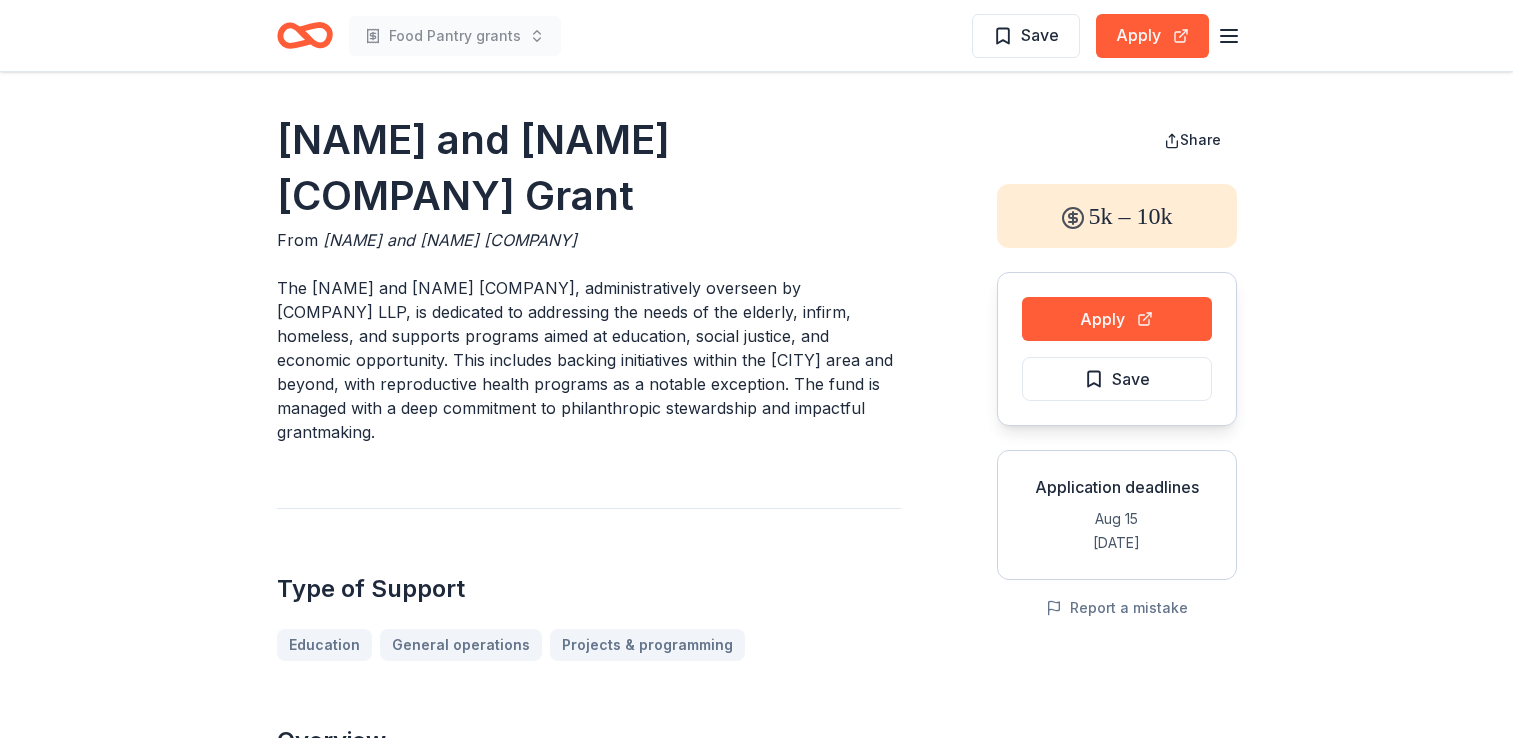 scroll, scrollTop: 1160, scrollLeft: 0, axis: vertical 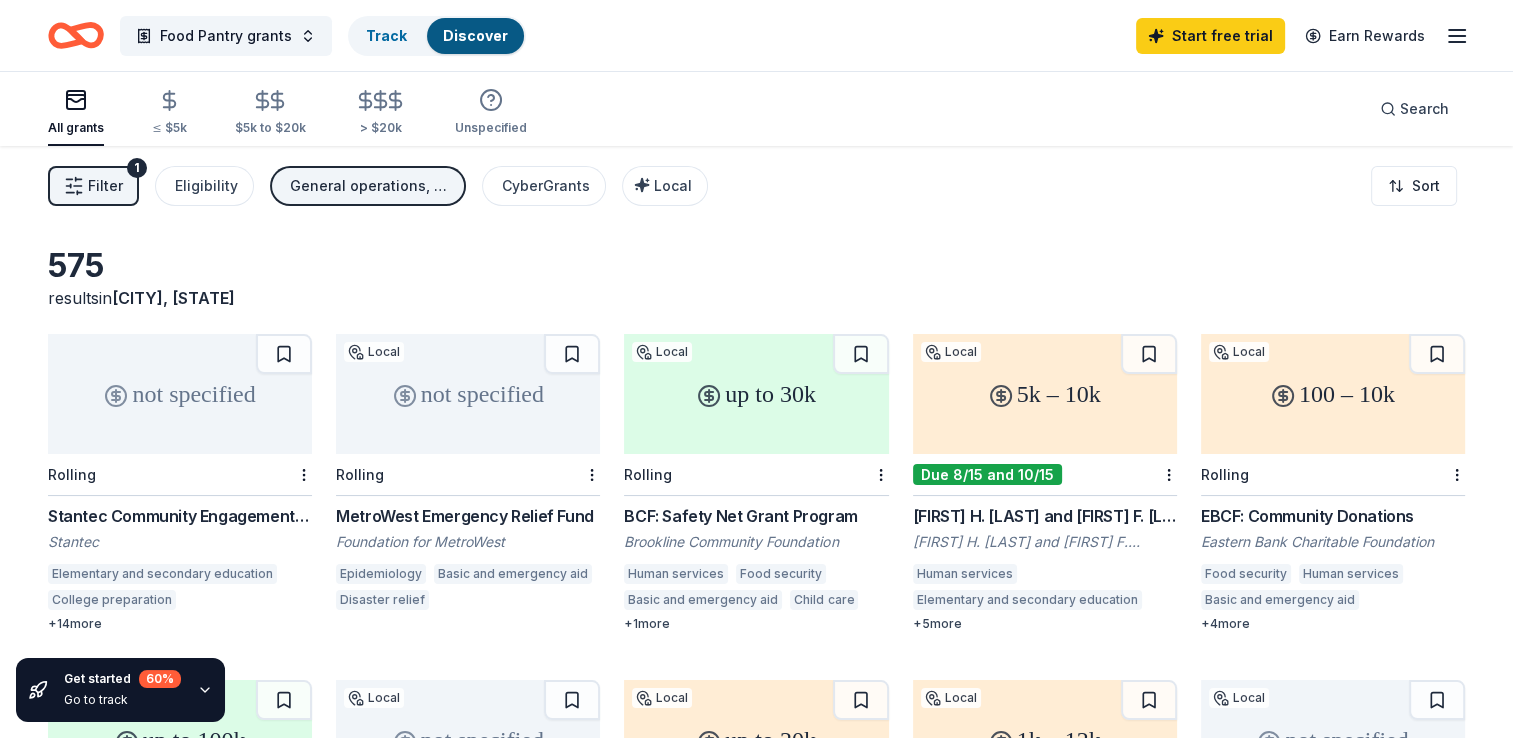 click on "BCF: Safety Net Grant Program" at bounding box center [756, 516] 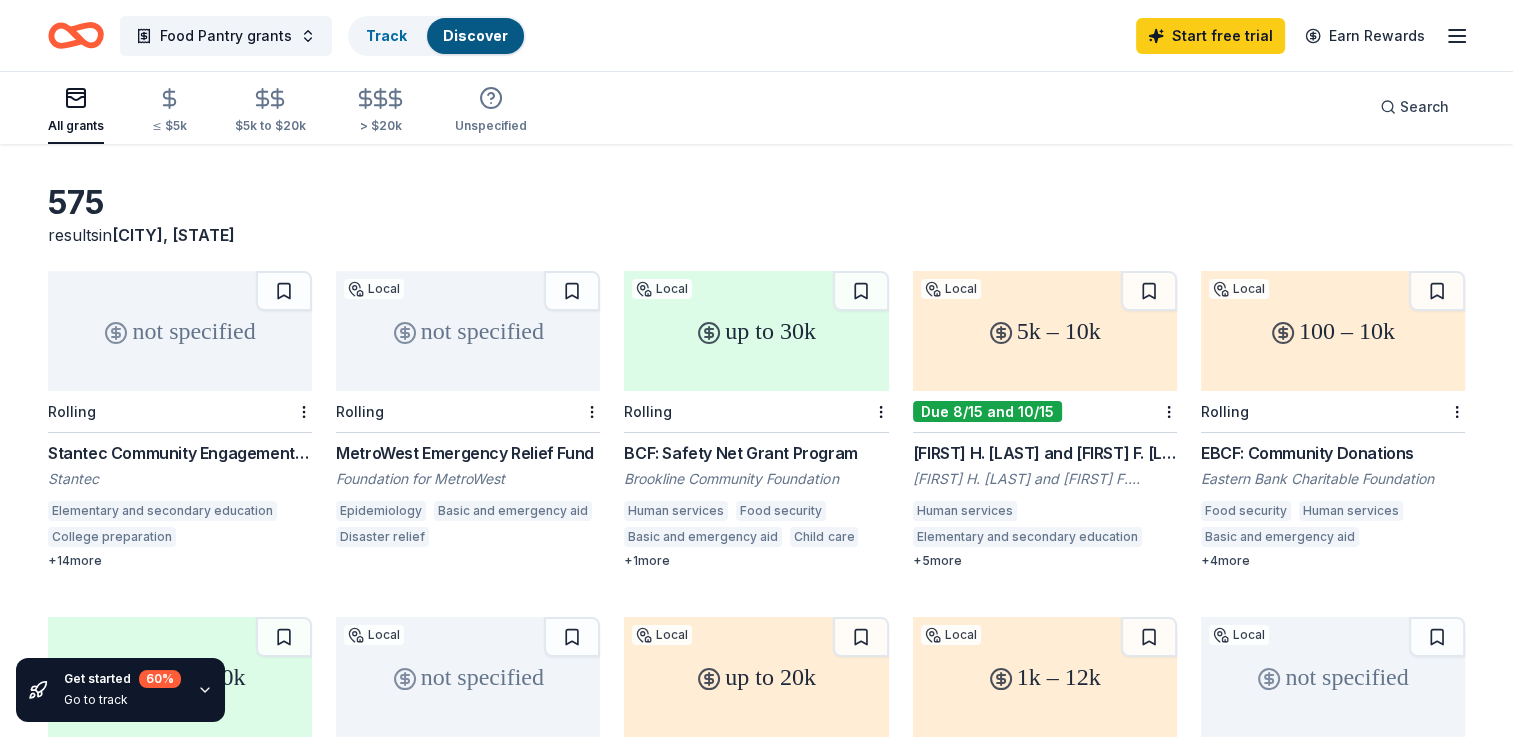 scroll, scrollTop: 80, scrollLeft: 0, axis: vertical 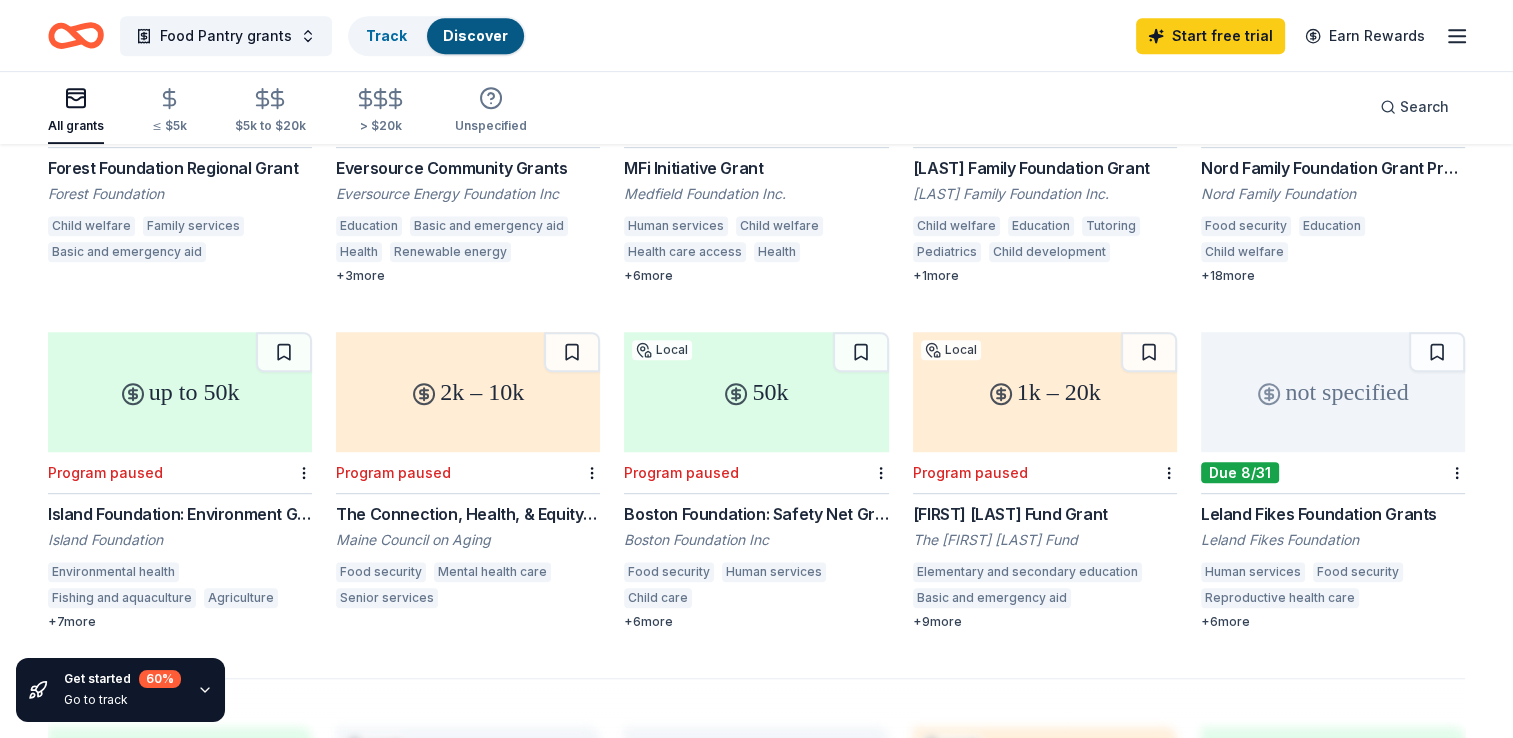 click on "Human services" at bounding box center [1253, 572] 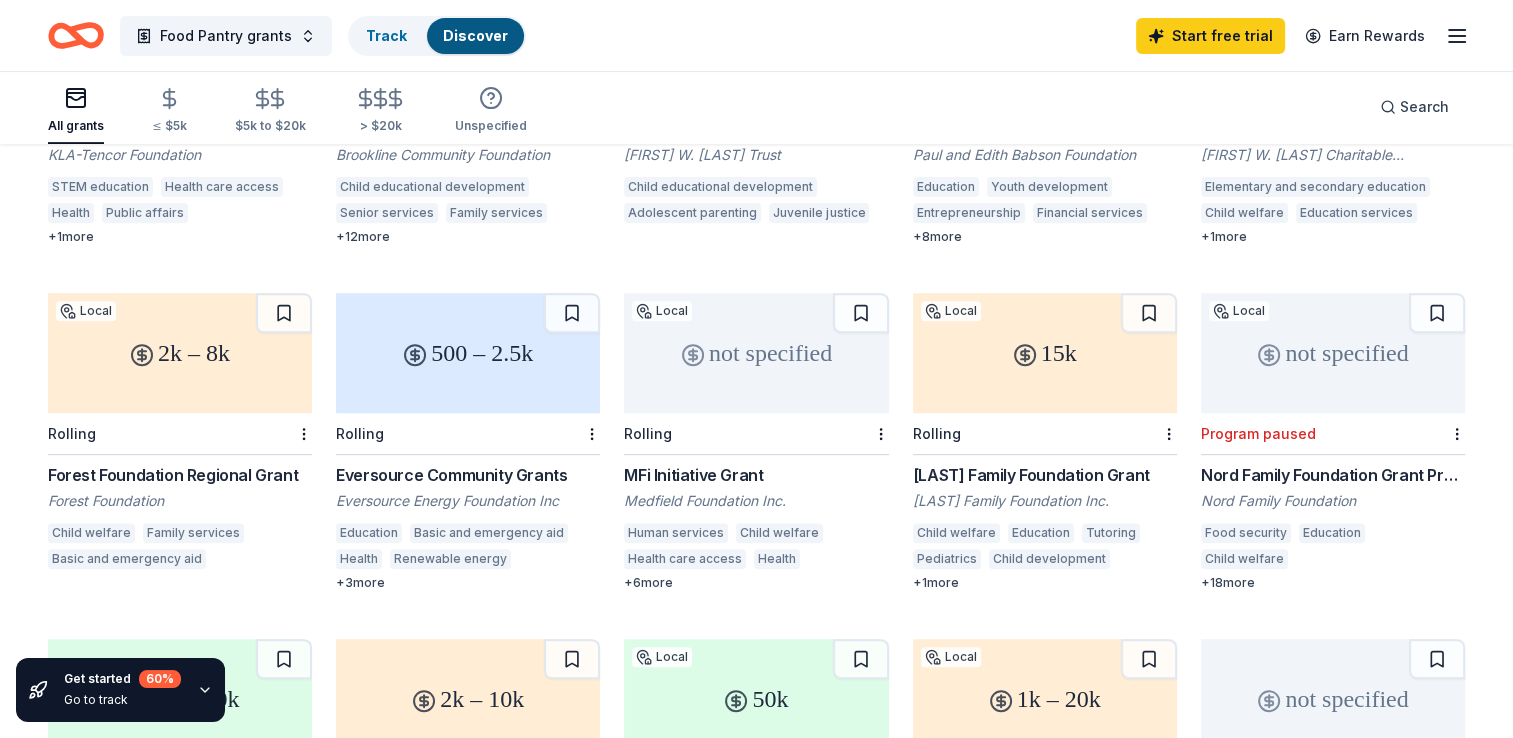 scroll, scrollTop: 666, scrollLeft: 0, axis: vertical 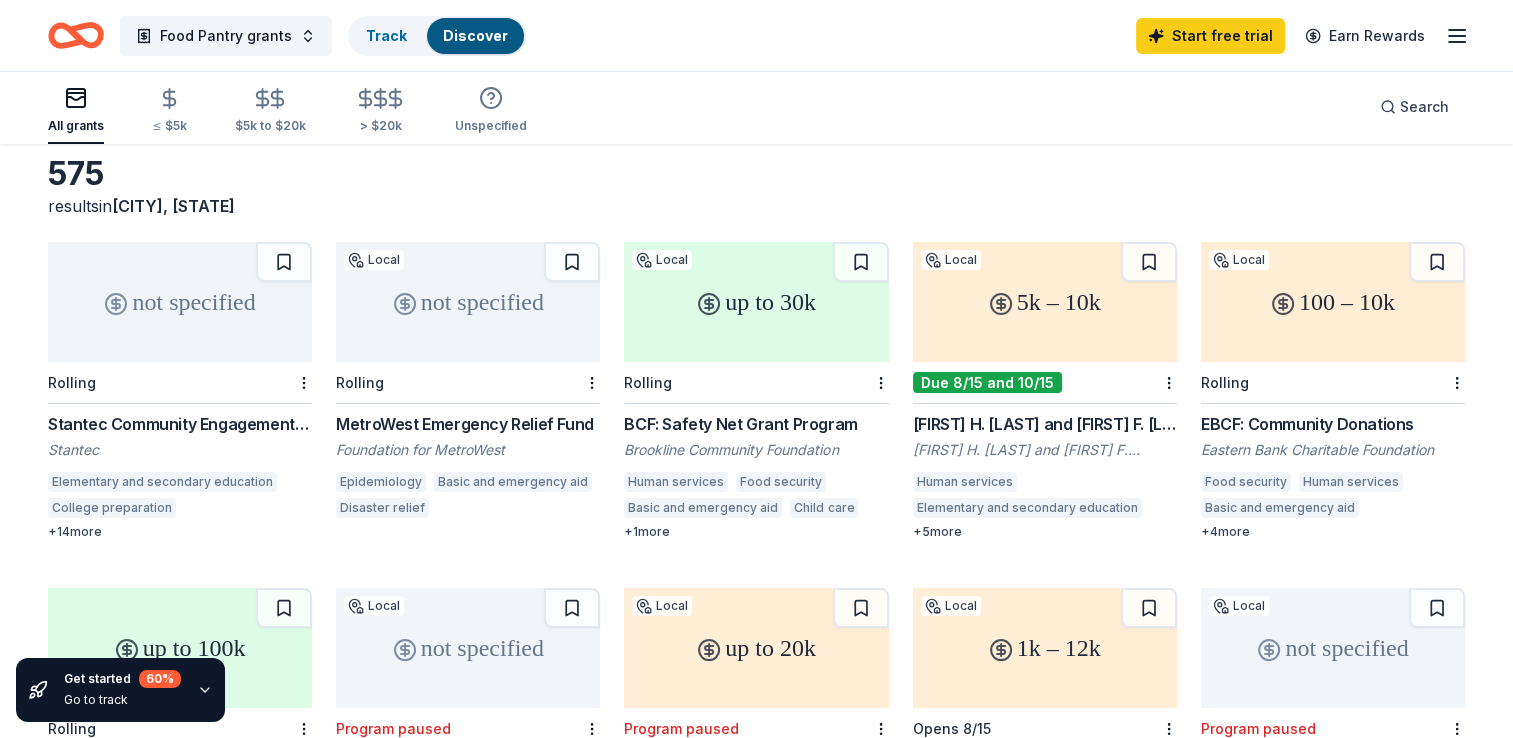 click on "Eastern Bank Charitable Foundation" at bounding box center [1333, 450] 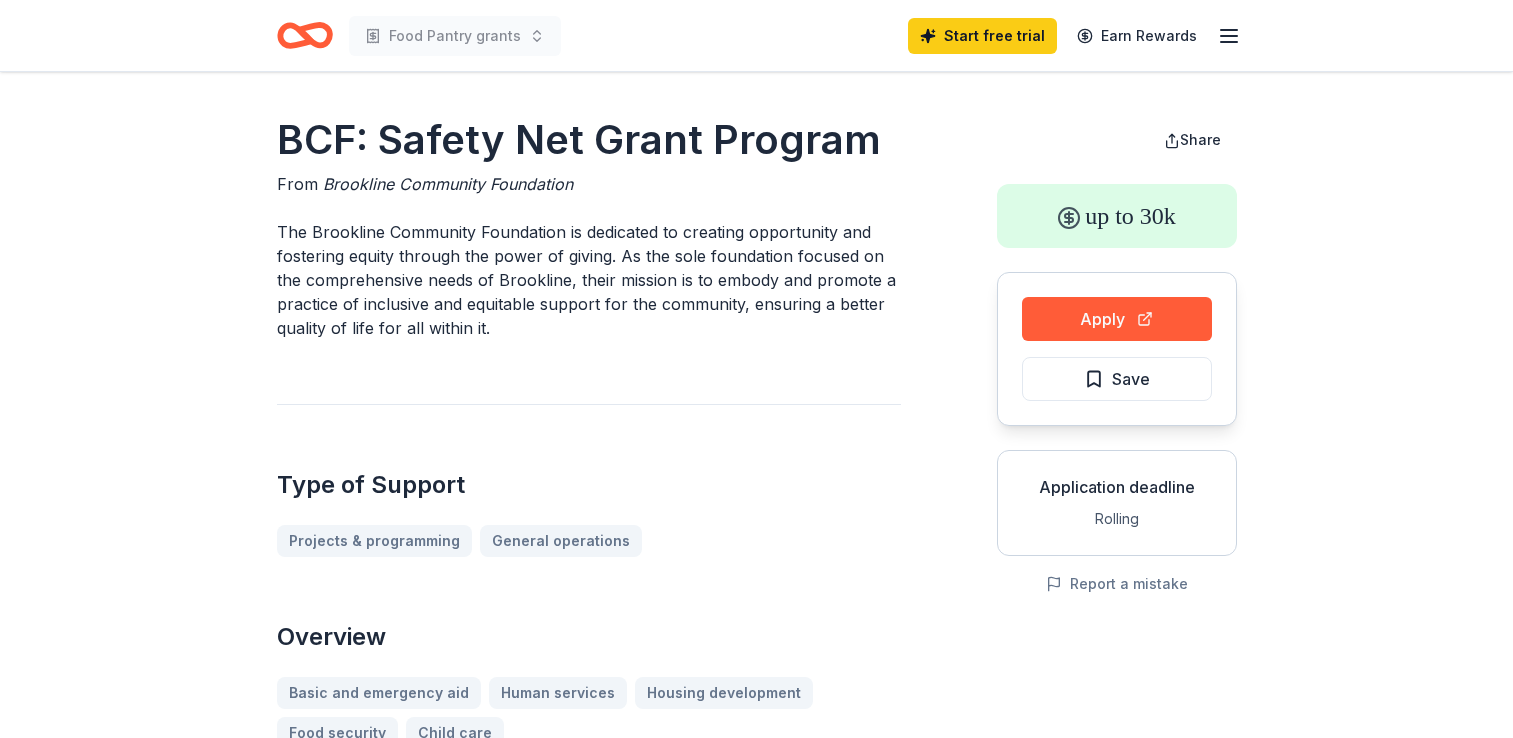 scroll, scrollTop: 0, scrollLeft: 0, axis: both 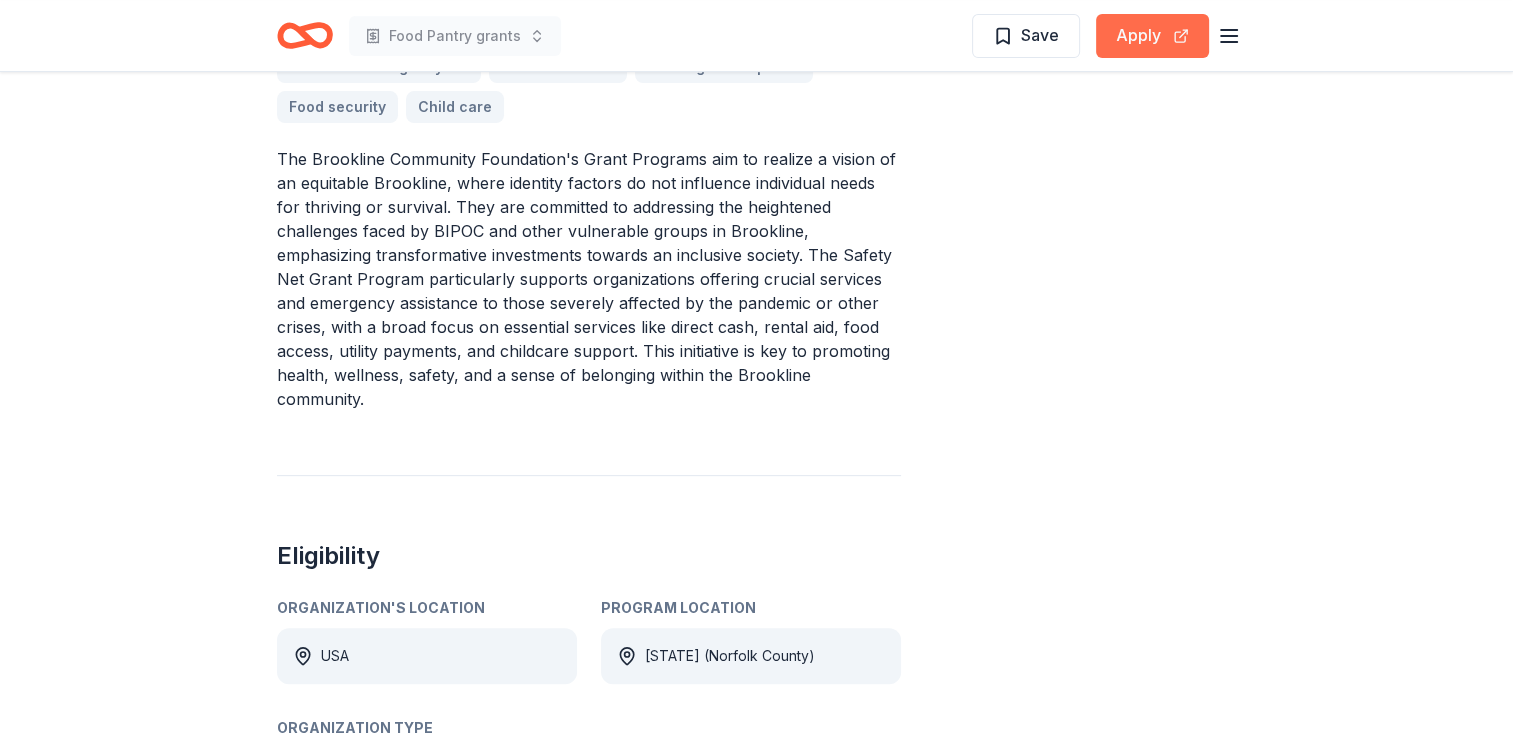 click on "Apply" at bounding box center (1152, 36) 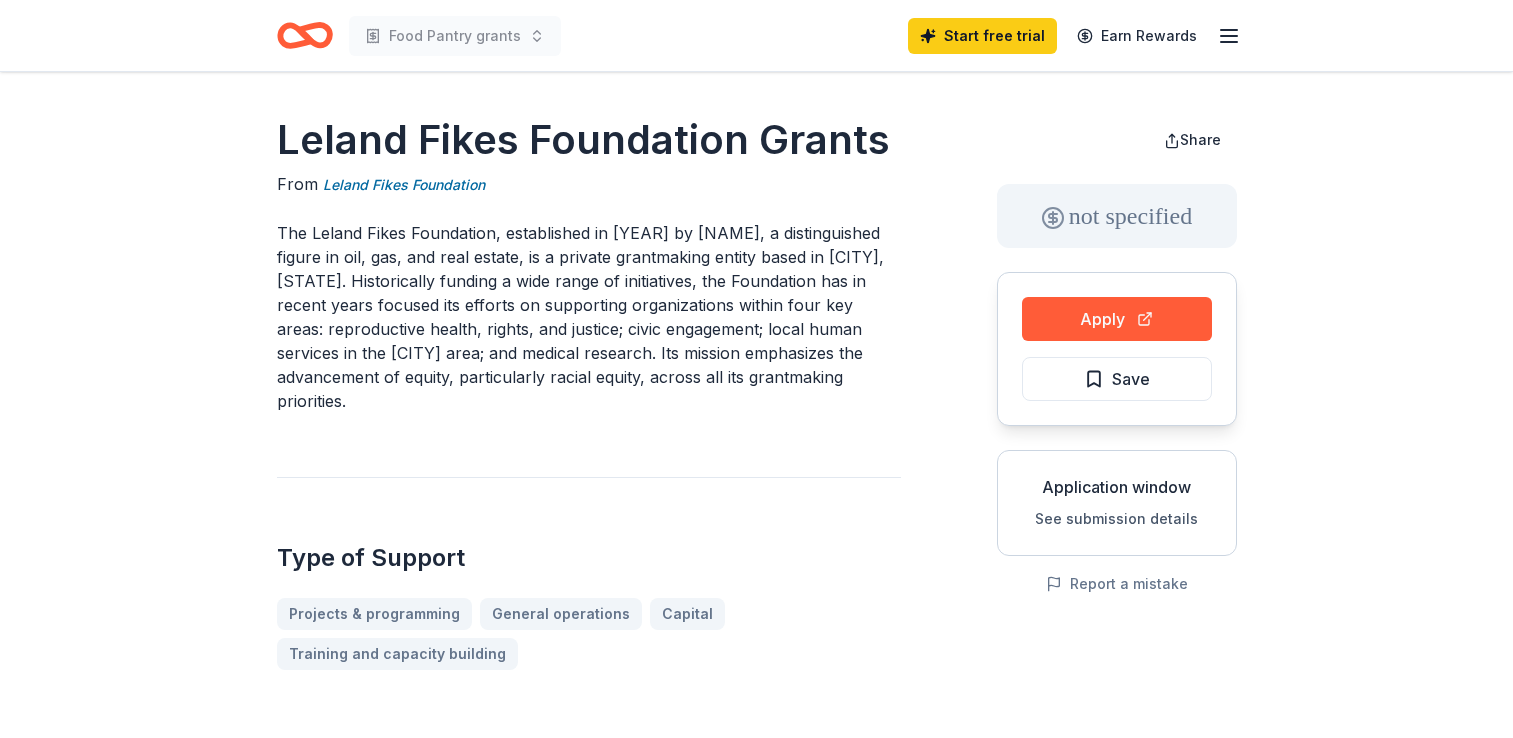 scroll, scrollTop: 0, scrollLeft: 0, axis: both 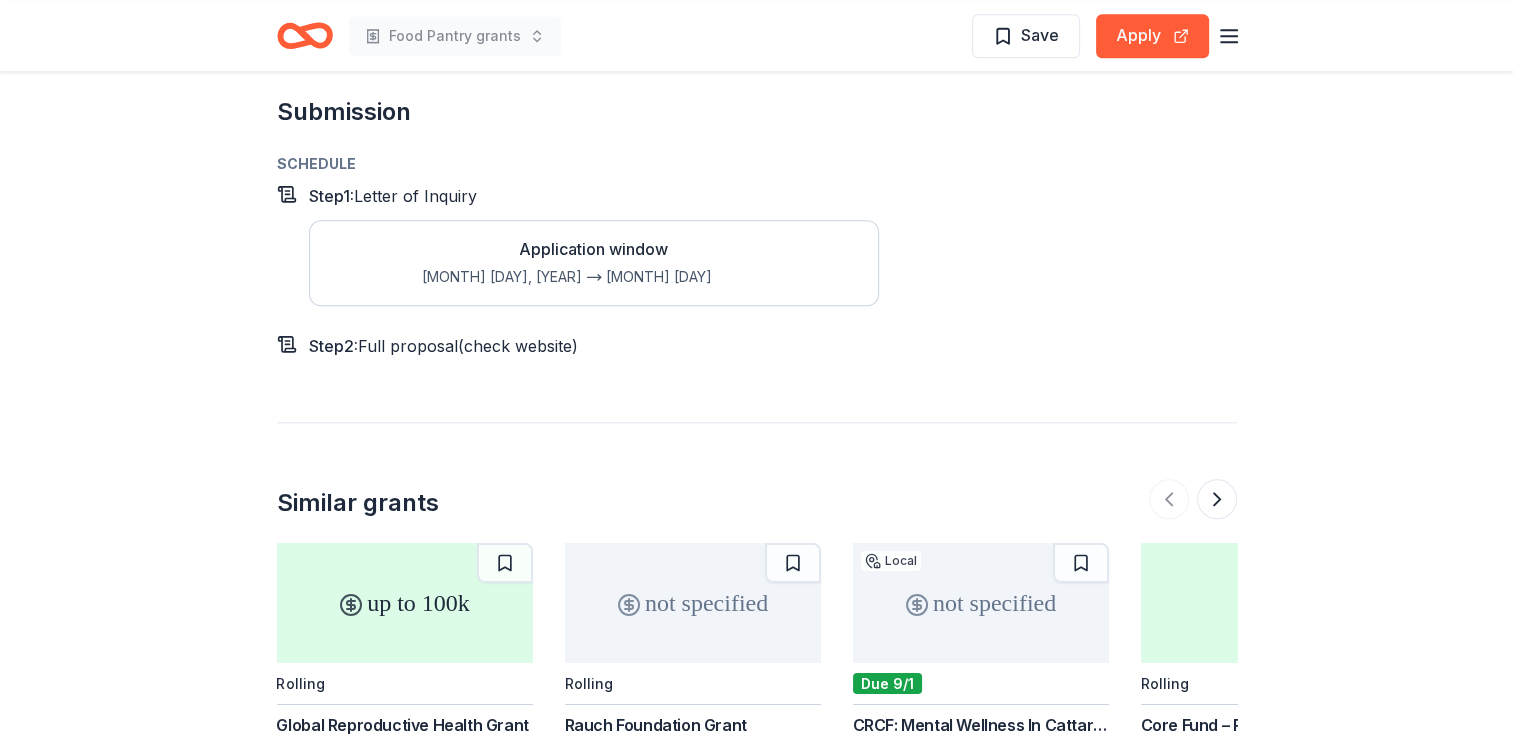click on "Sep 1, 2024" at bounding box center [502, 277] 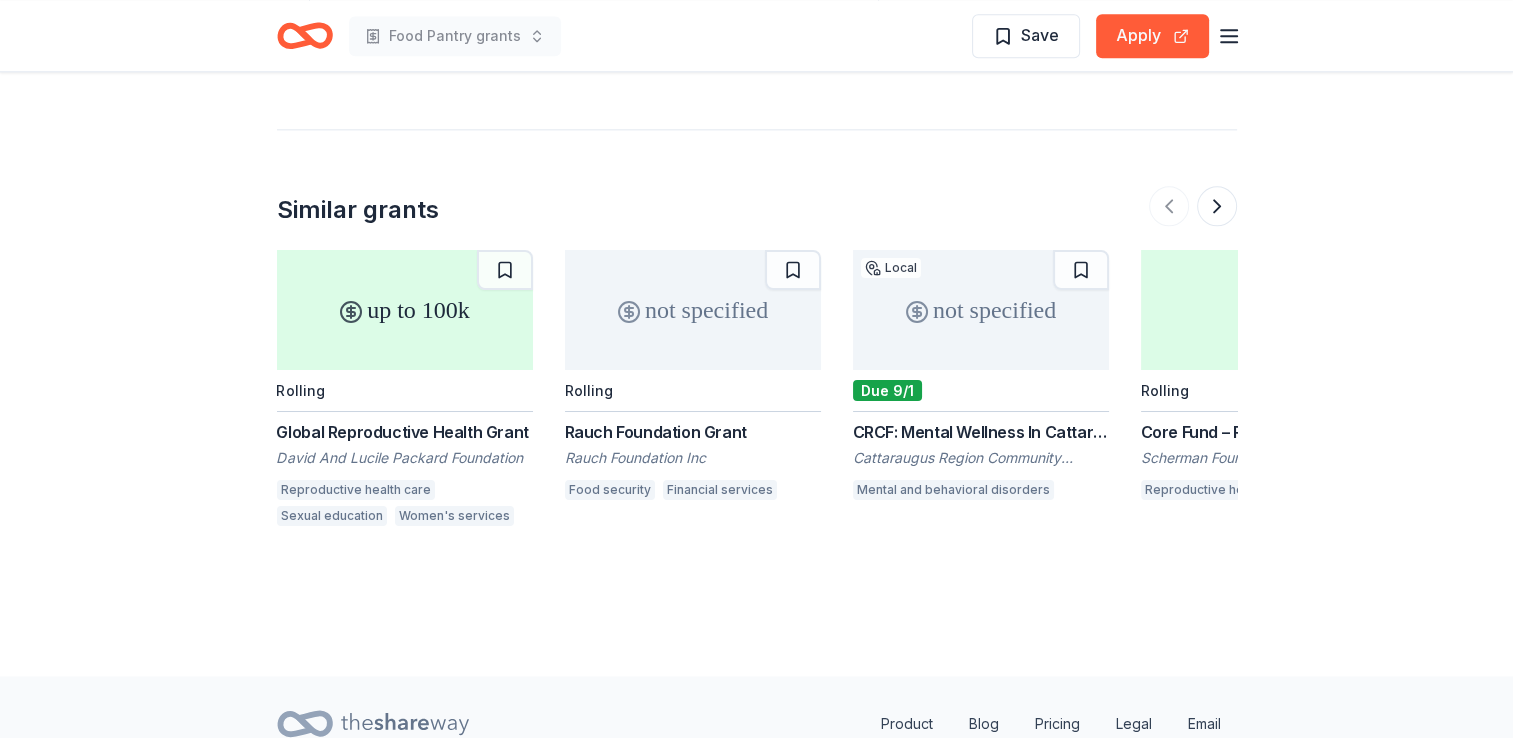 scroll, scrollTop: 2506, scrollLeft: 0, axis: vertical 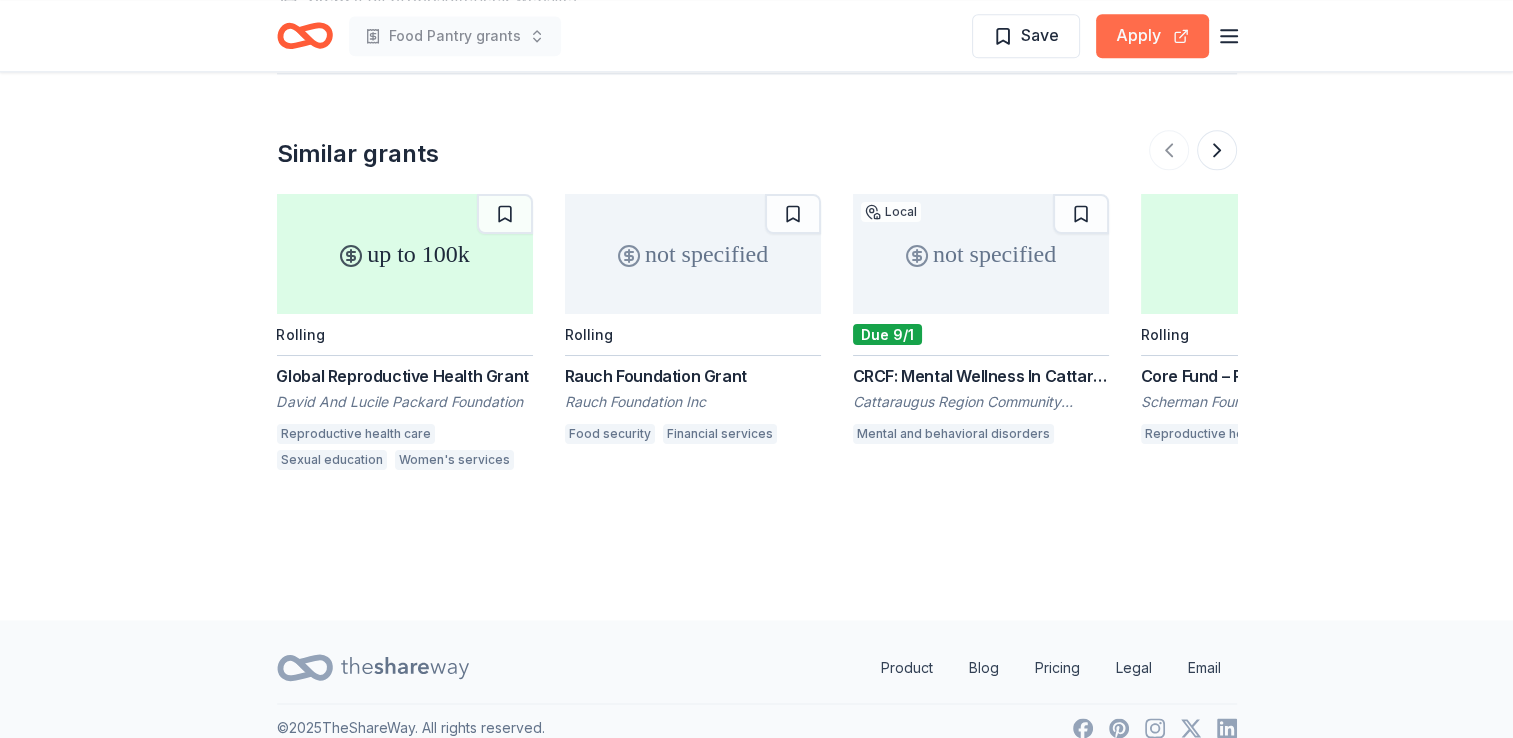 click on "Apply" at bounding box center [1152, 36] 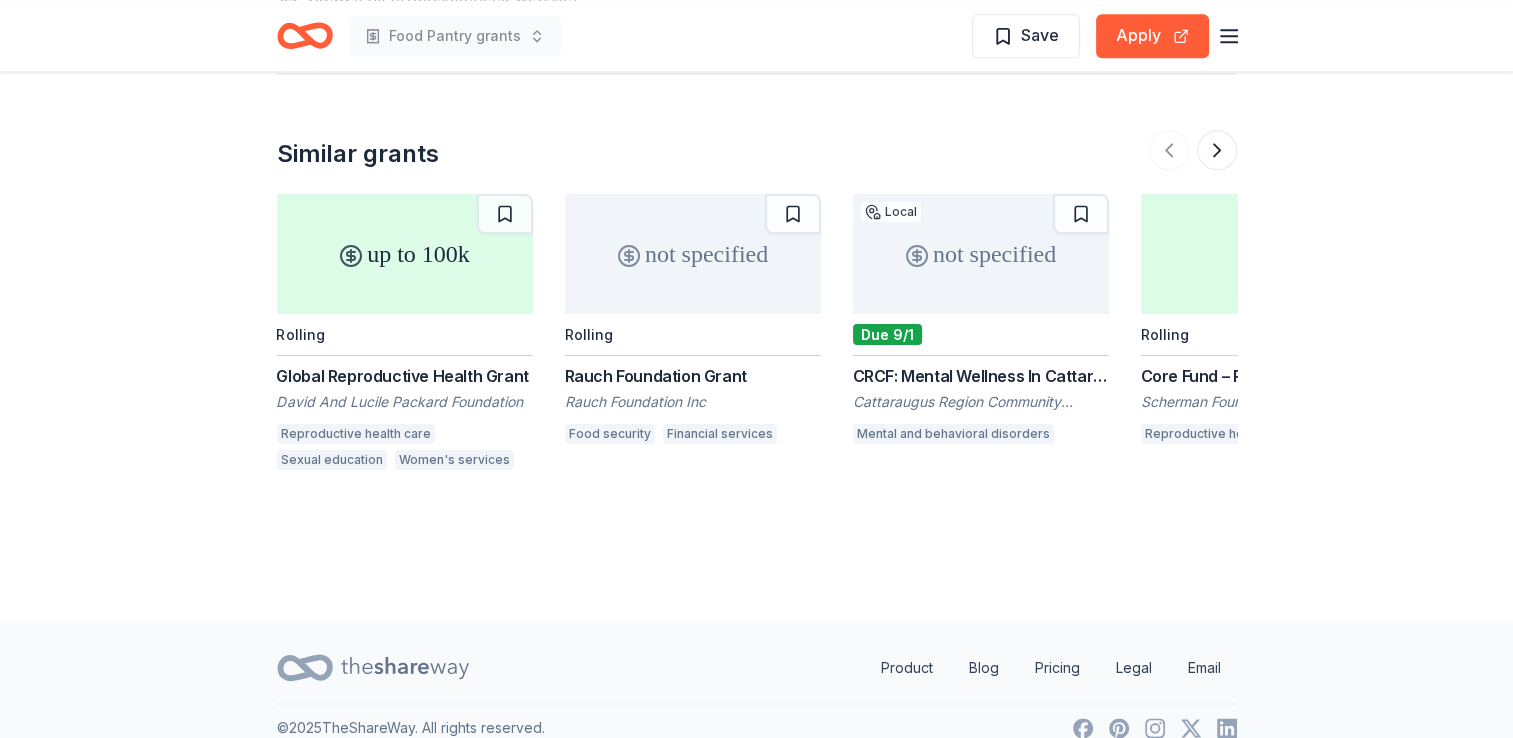 click on "Rauch Foundation Grant" at bounding box center [693, 376] 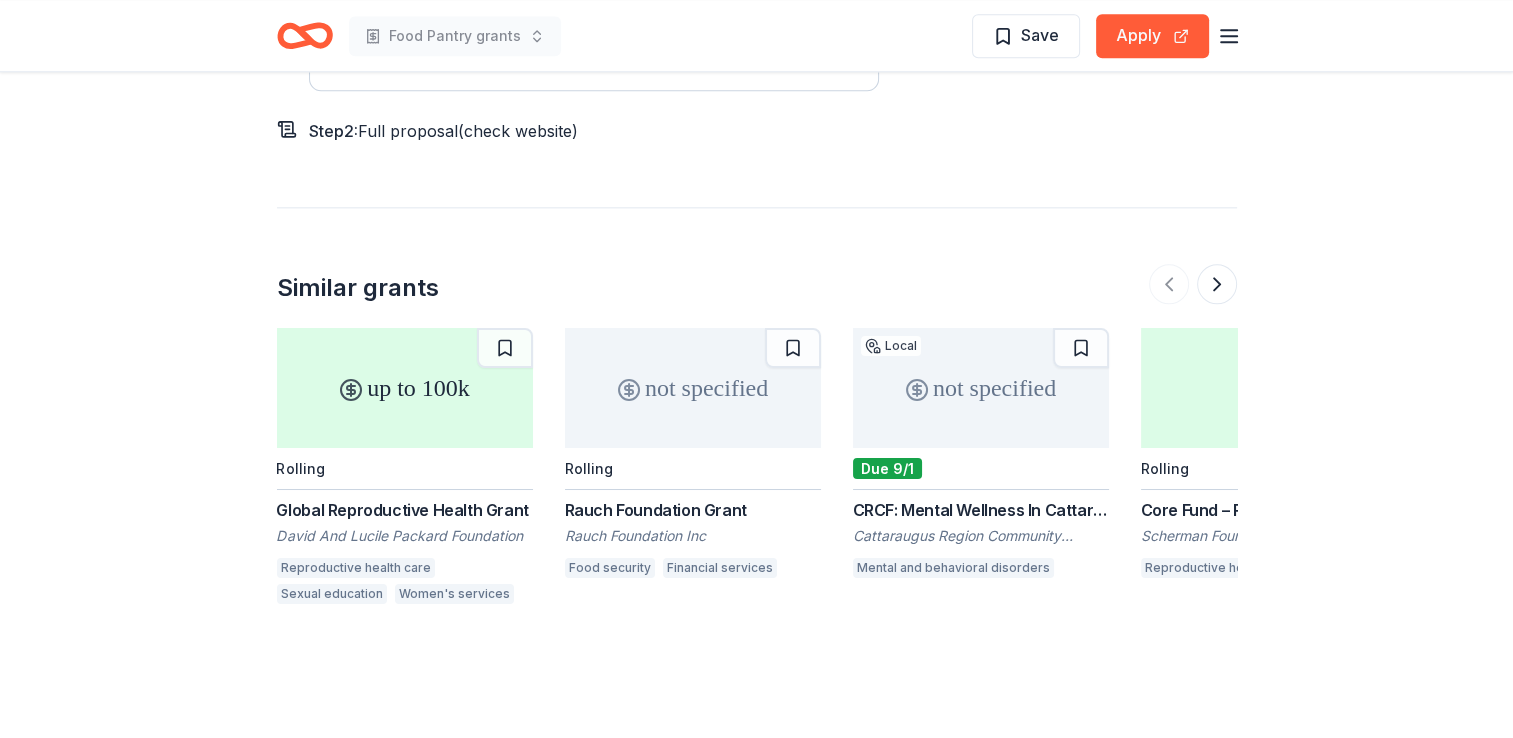 scroll, scrollTop: 2242, scrollLeft: 0, axis: vertical 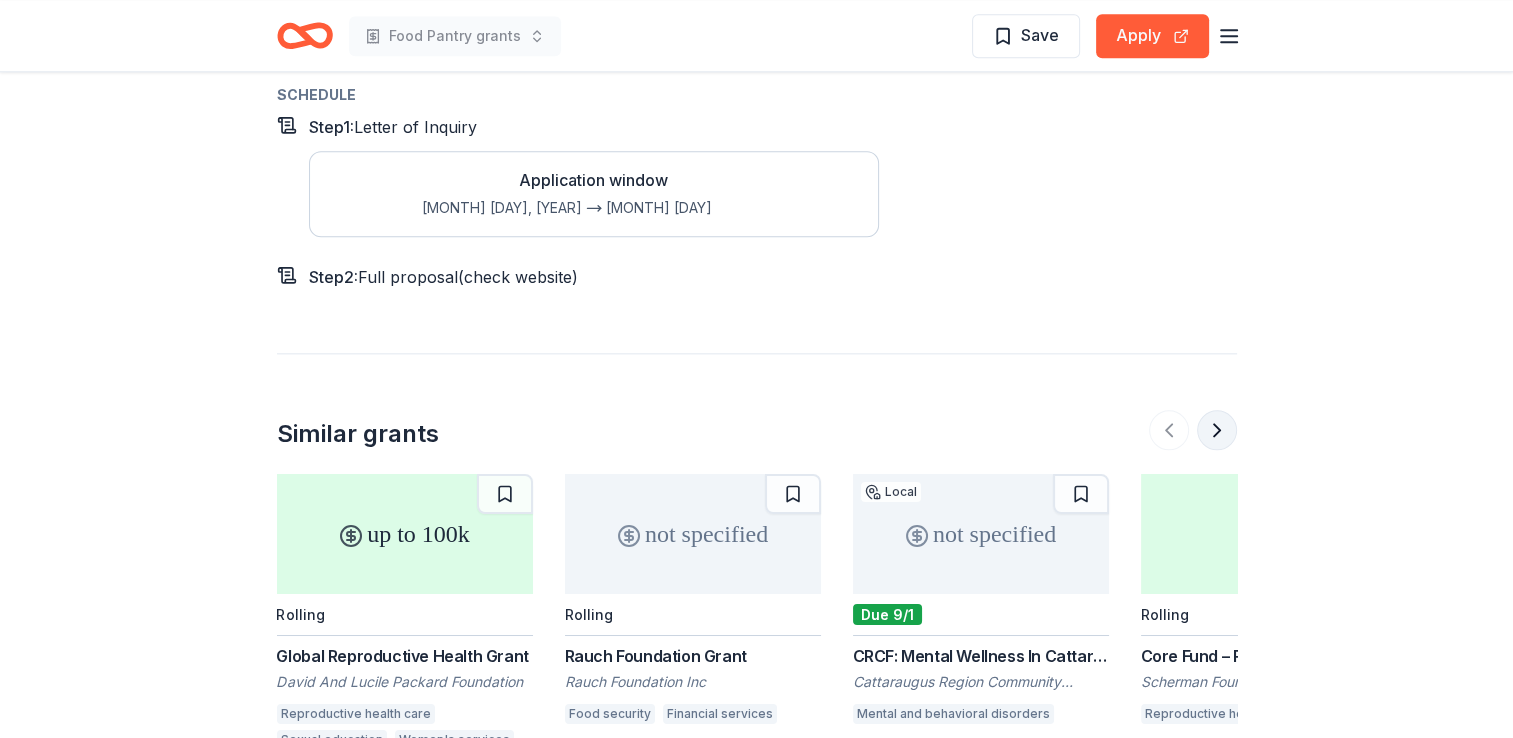 click at bounding box center [1217, 430] 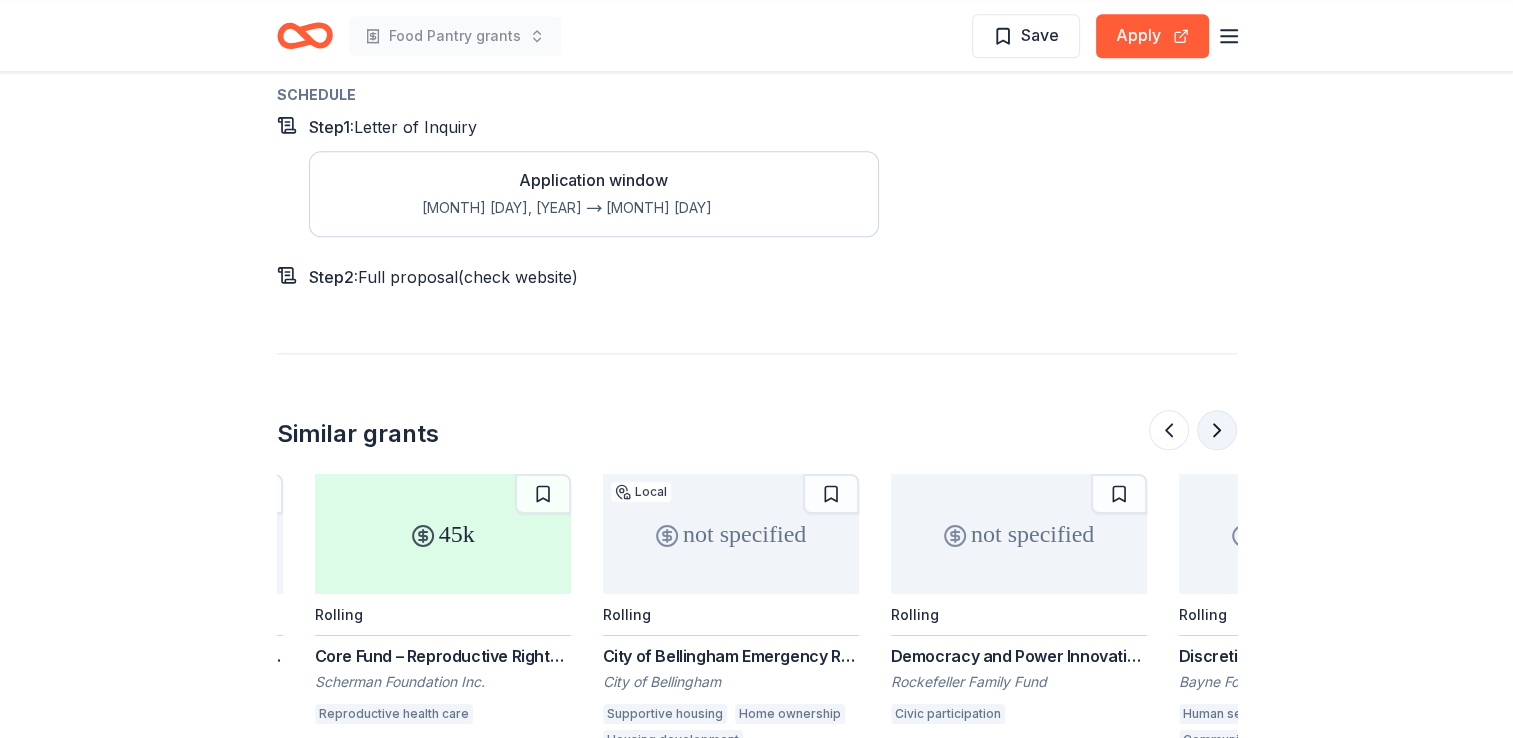 scroll, scrollTop: 0, scrollLeft: 864, axis: horizontal 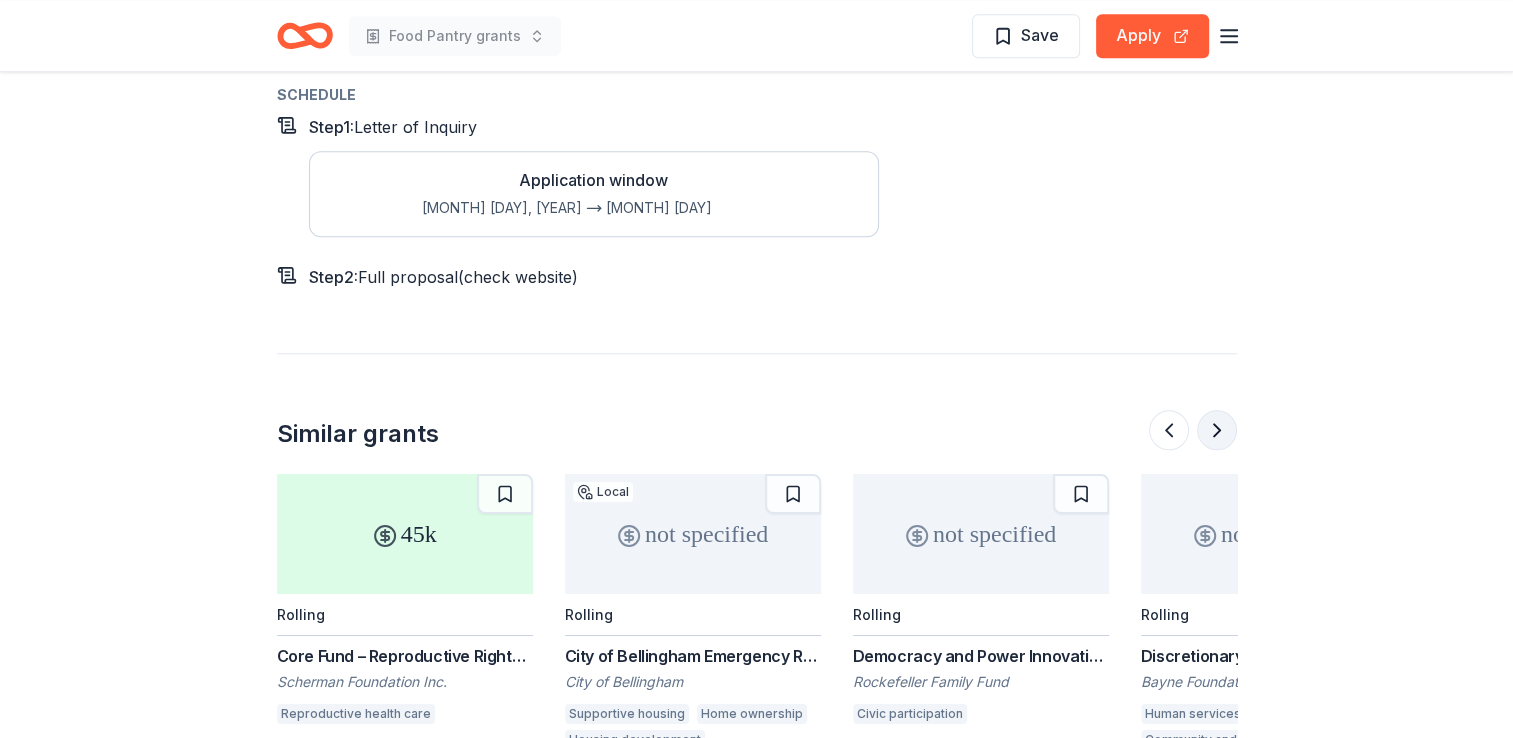 click at bounding box center (1217, 430) 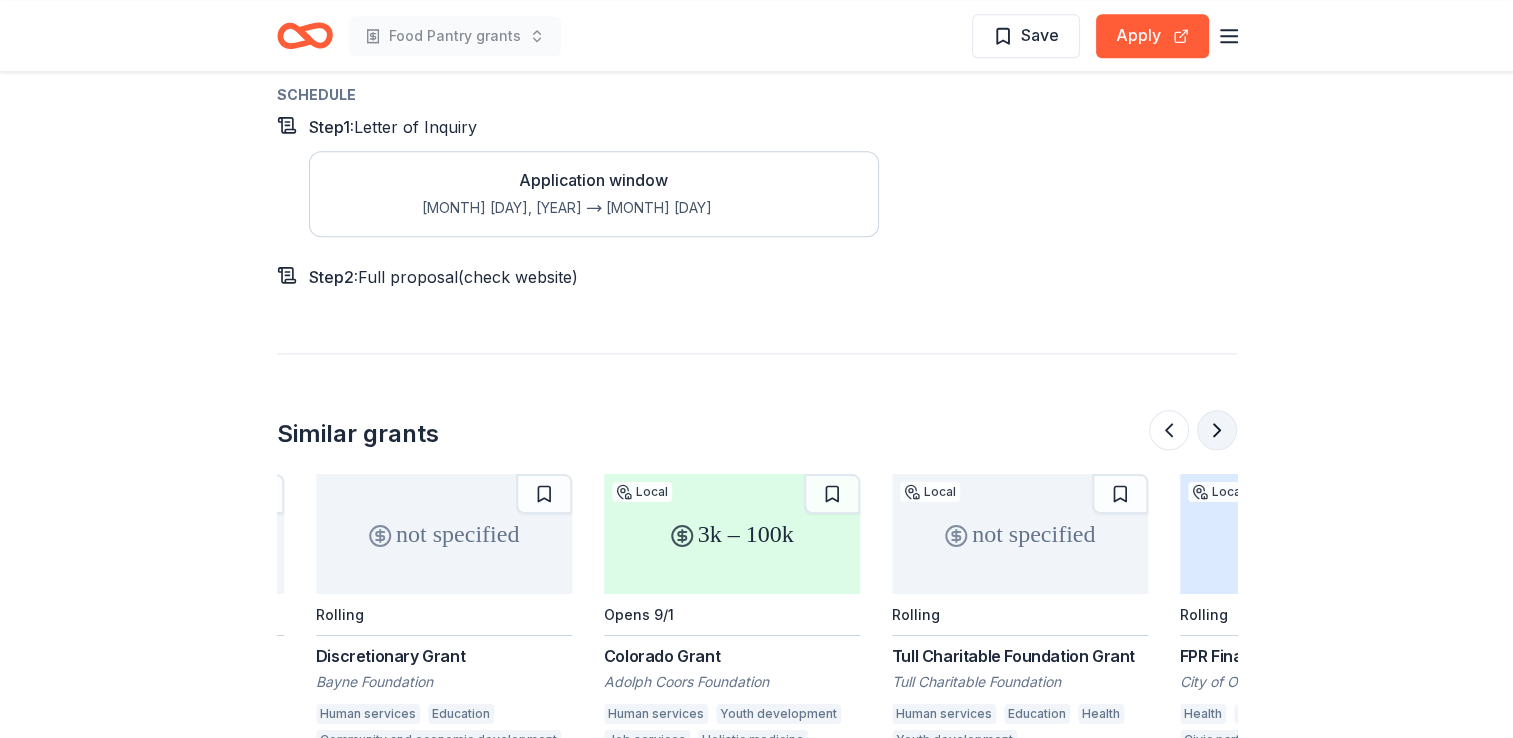 scroll, scrollTop: 0, scrollLeft: 1728, axis: horizontal 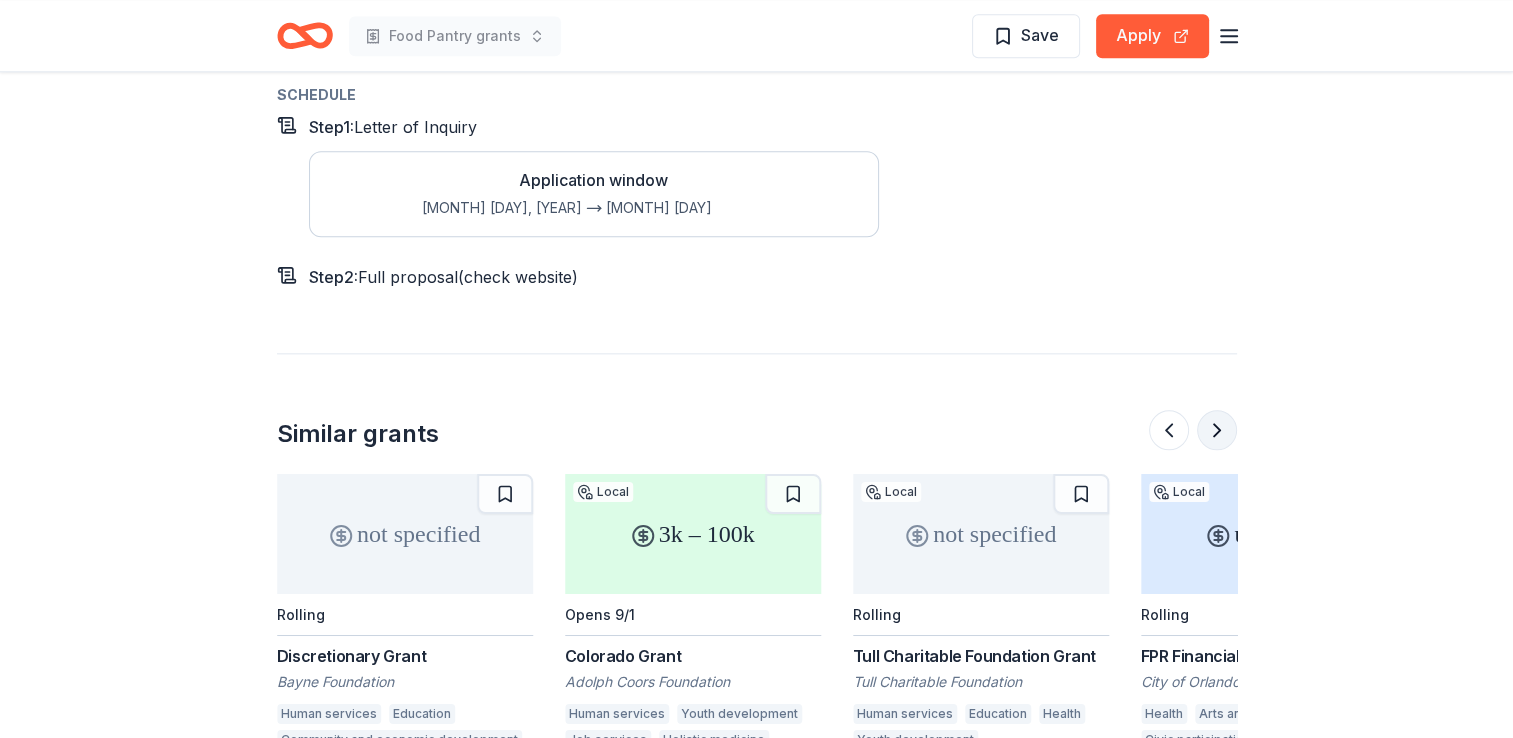 click at bounding box center (1217, 430) 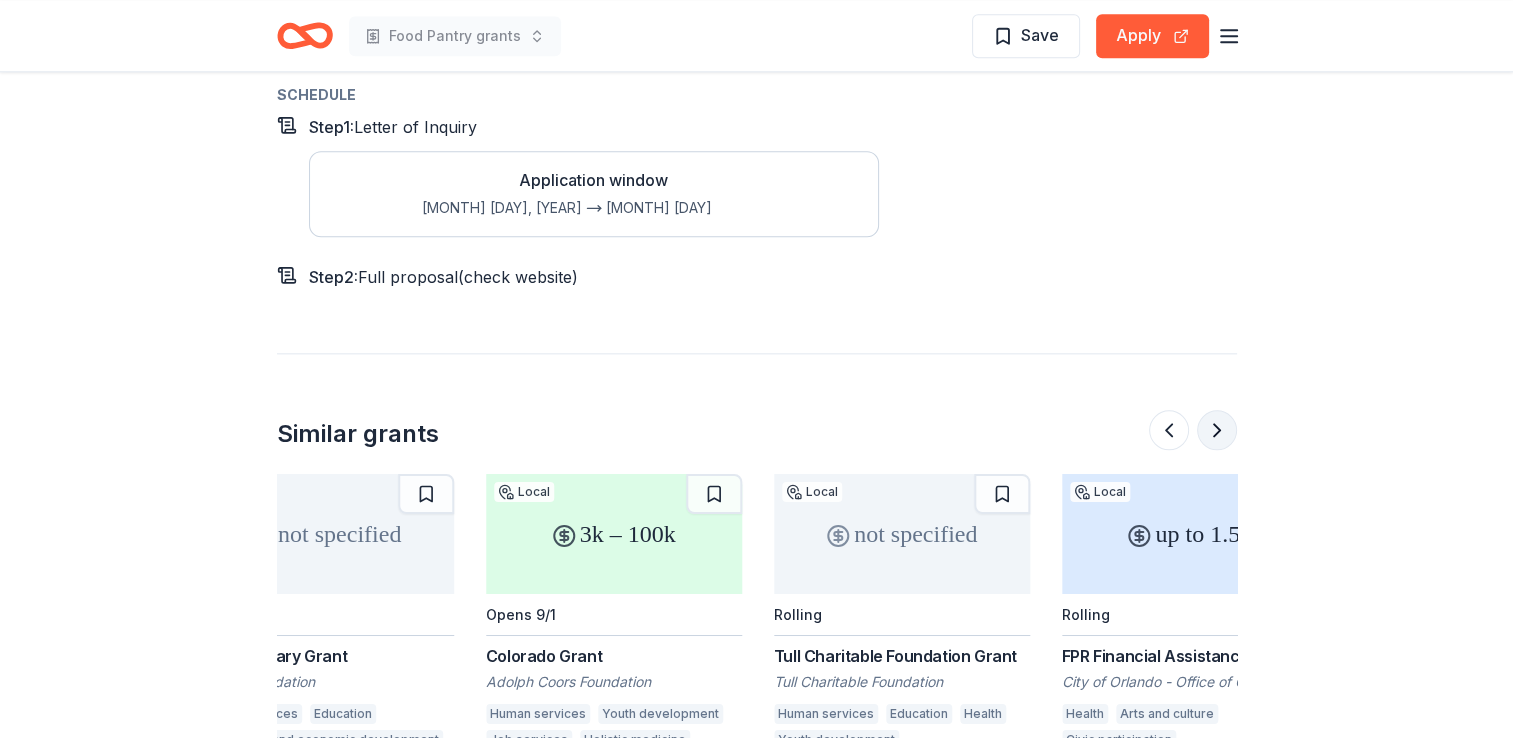 scroll, scrollTop: 0, scrollLeft: 1888, axis: horizontal 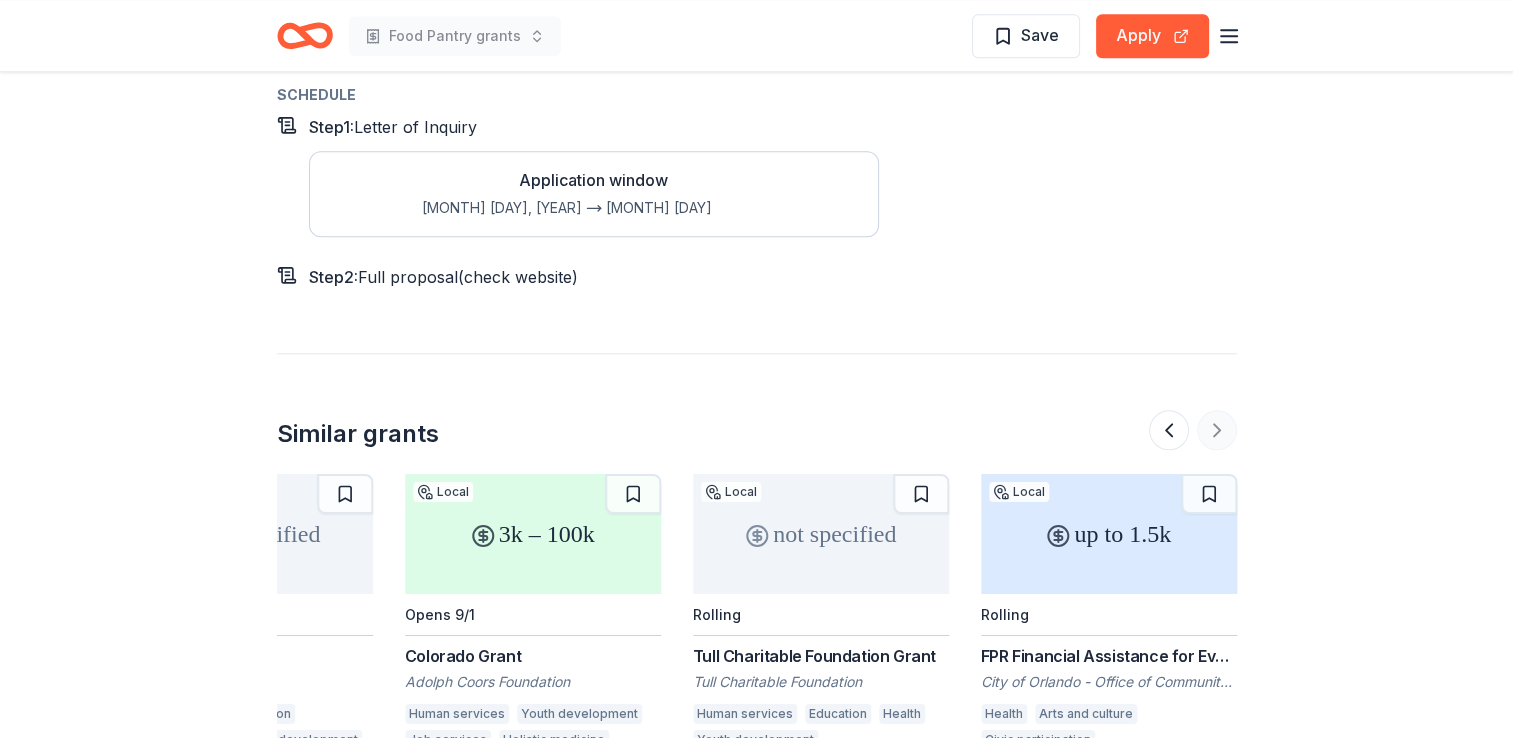 click at bounding box center [1193, 430] 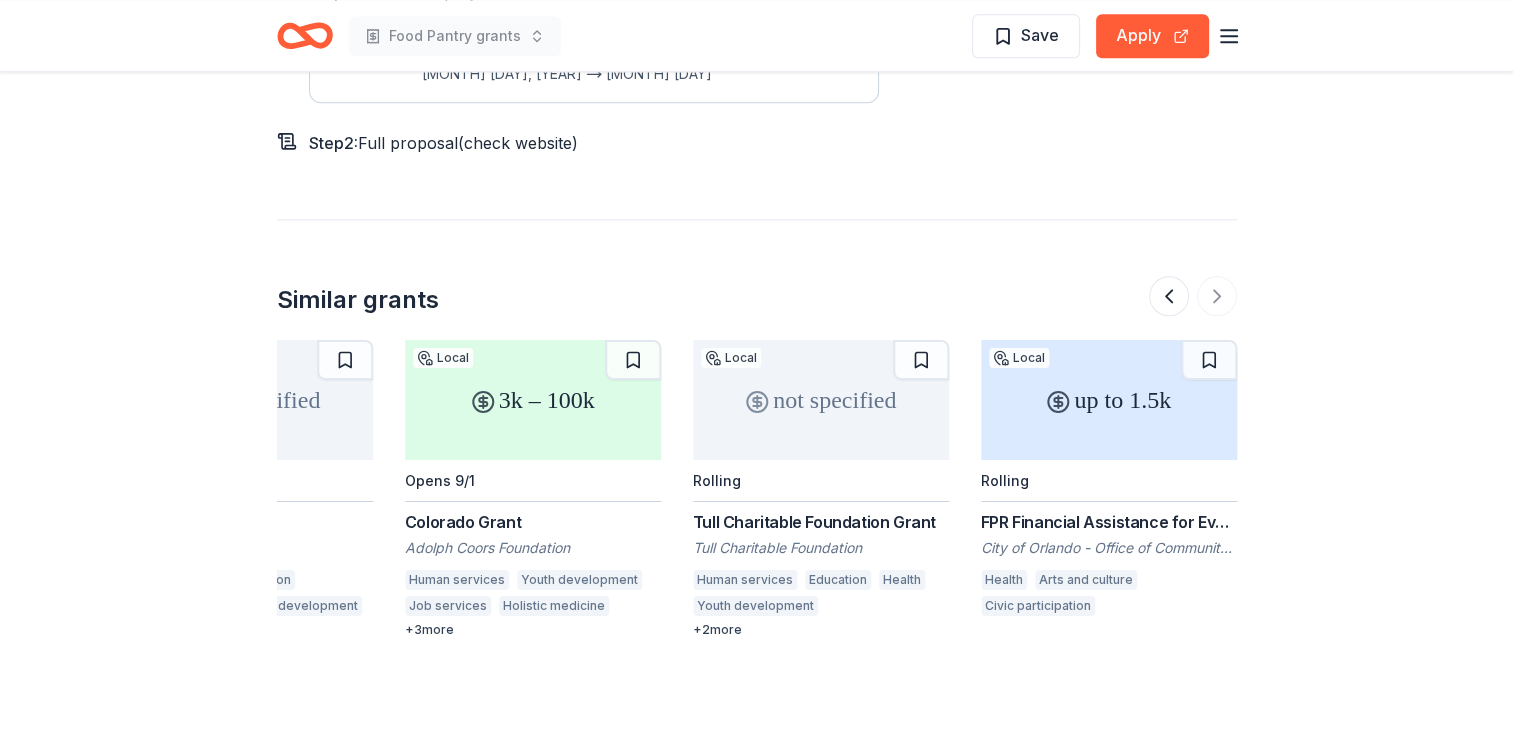 scroll, scrollTop: 2522, scrollLeft: 0, axis: vertical 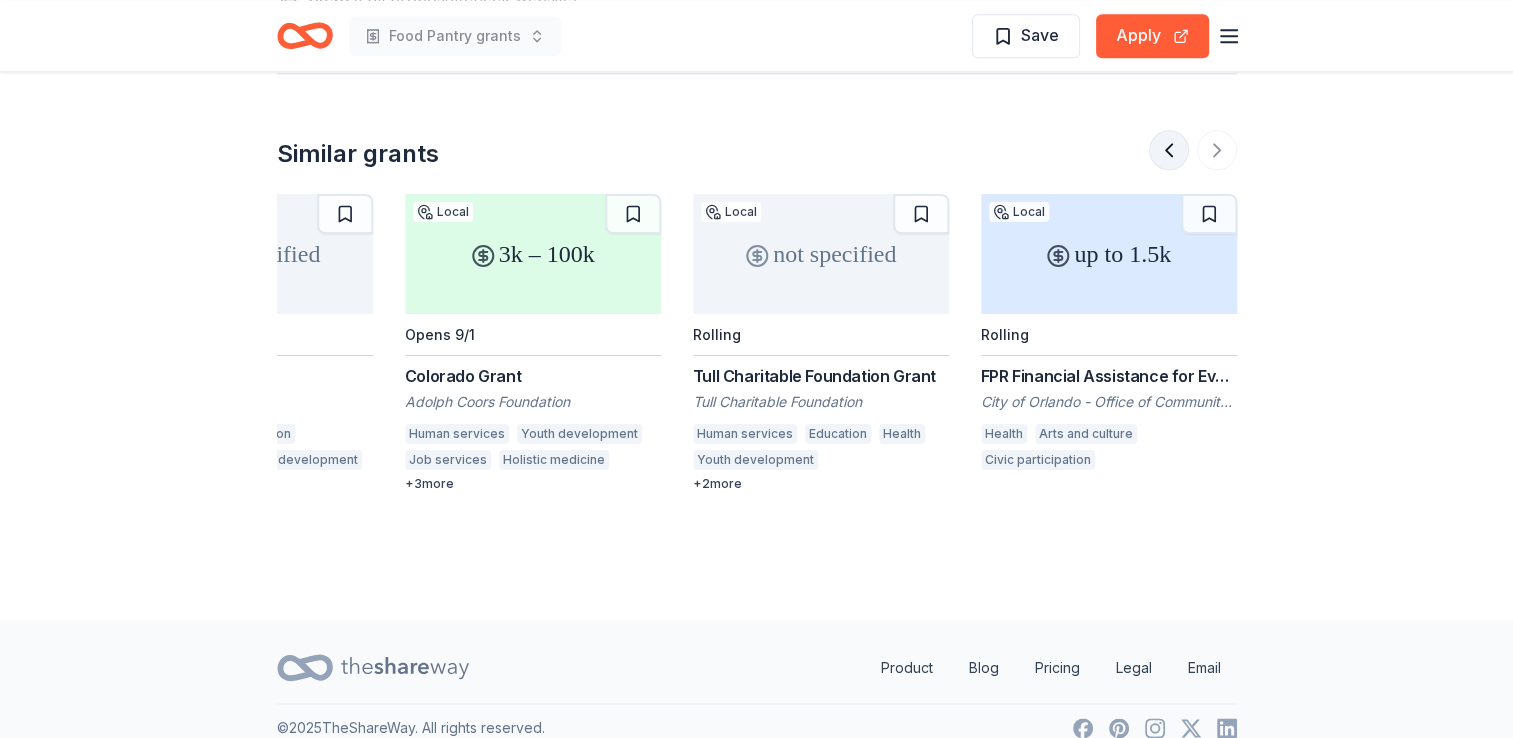 click at bounding box center [1169, 150] 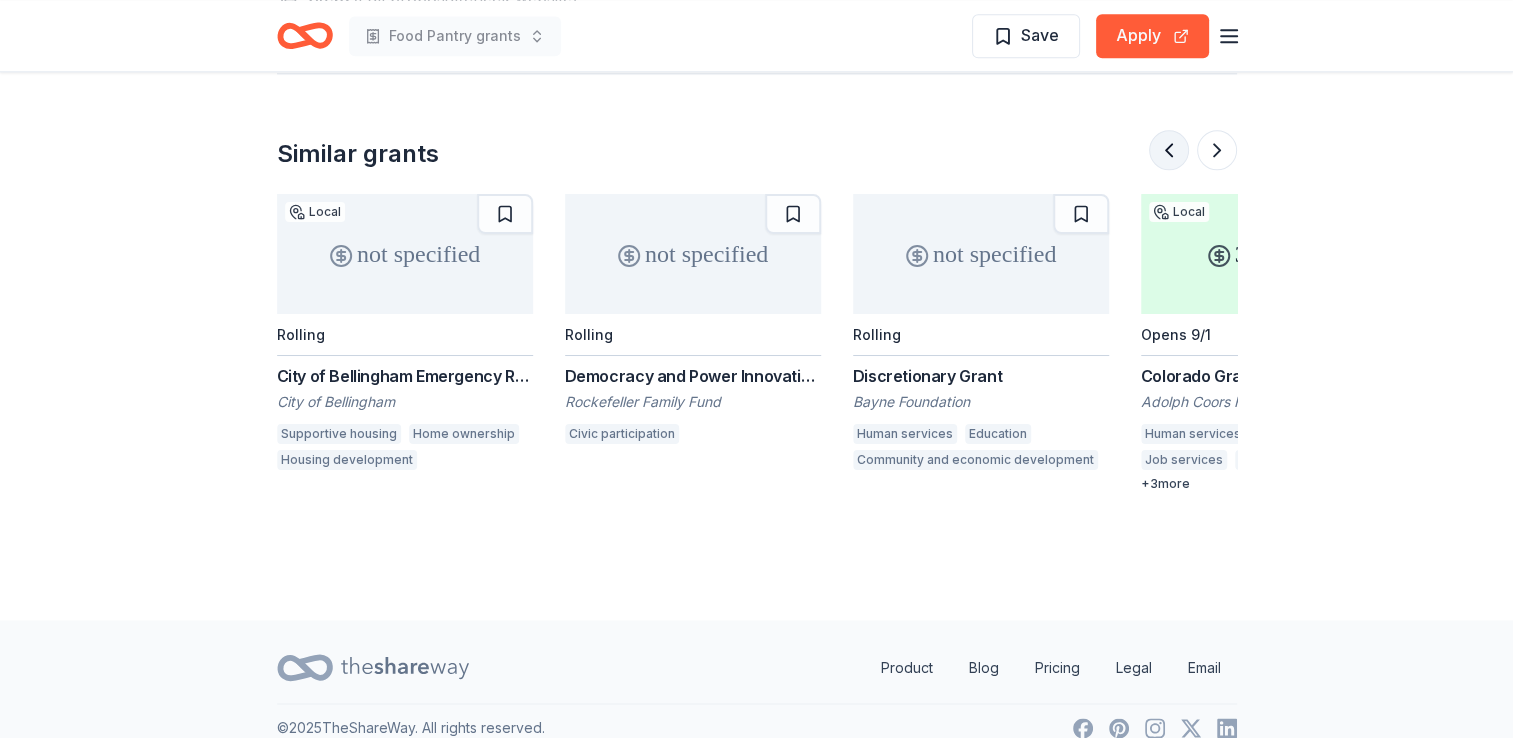 click at bounding box center (1169, 150) 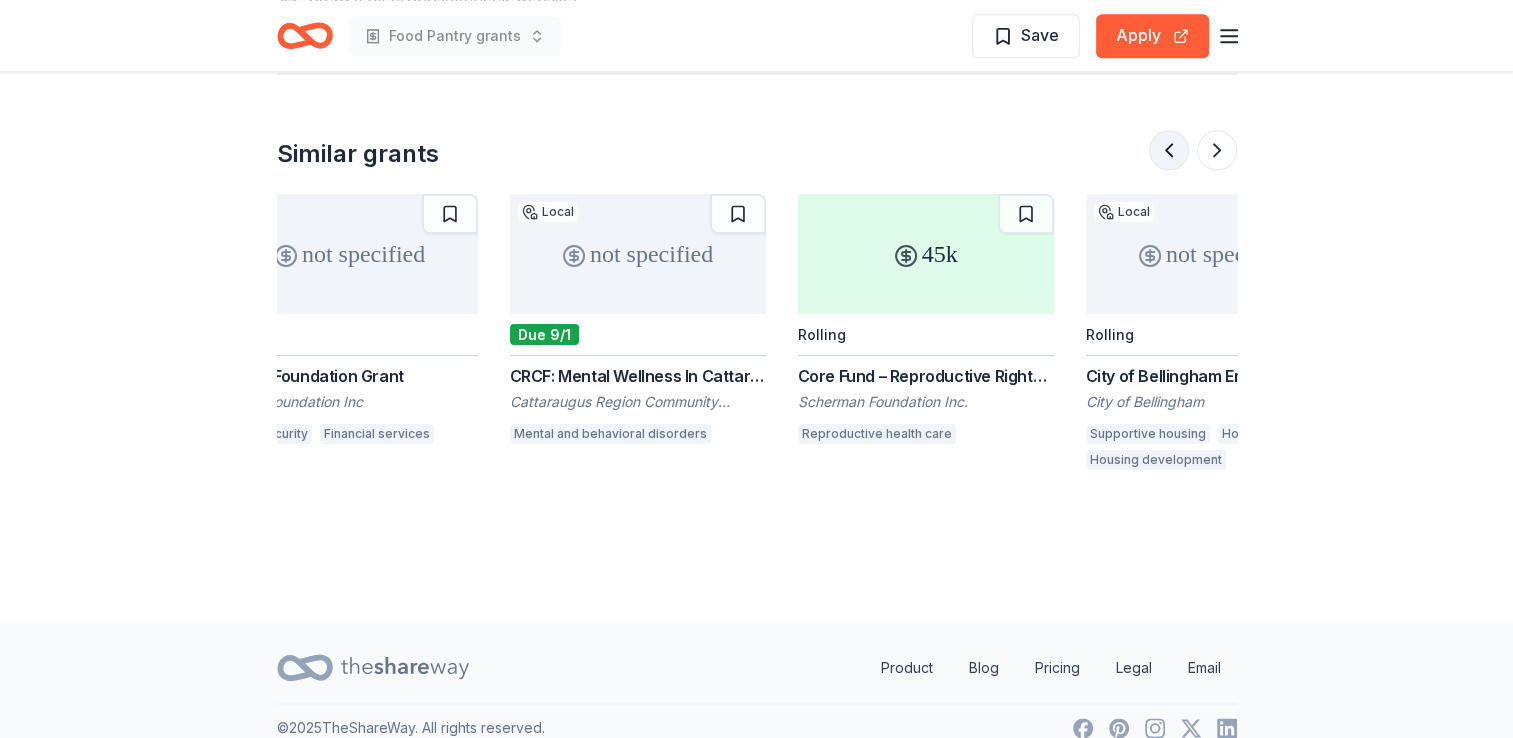 scroll, scrollTop: 0, scrollLeft: 288, axis: horizontal 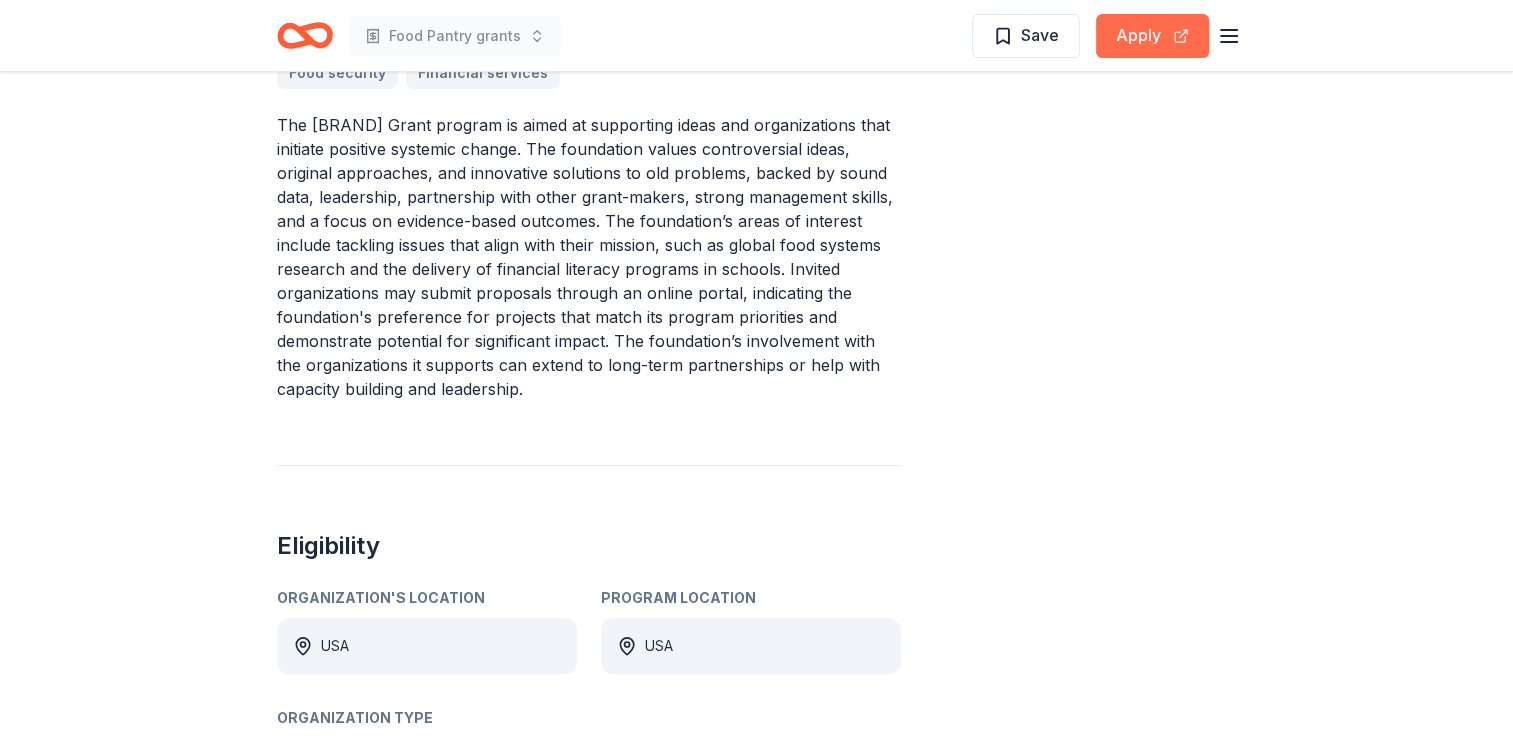 click on "Apply" at bounding box center (1152, 36) 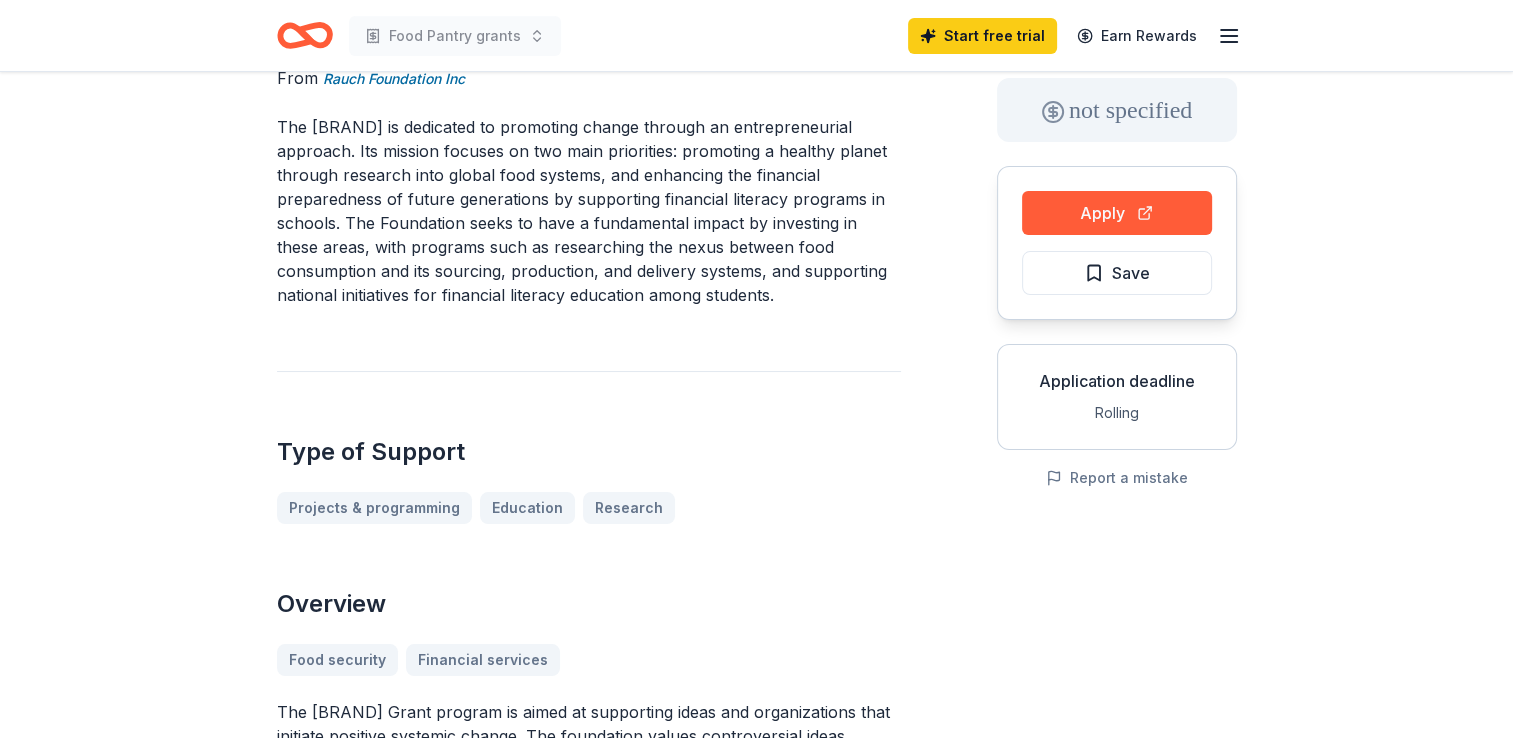scroll, scrollTop: 0, scrollLeft: 0, axis: both 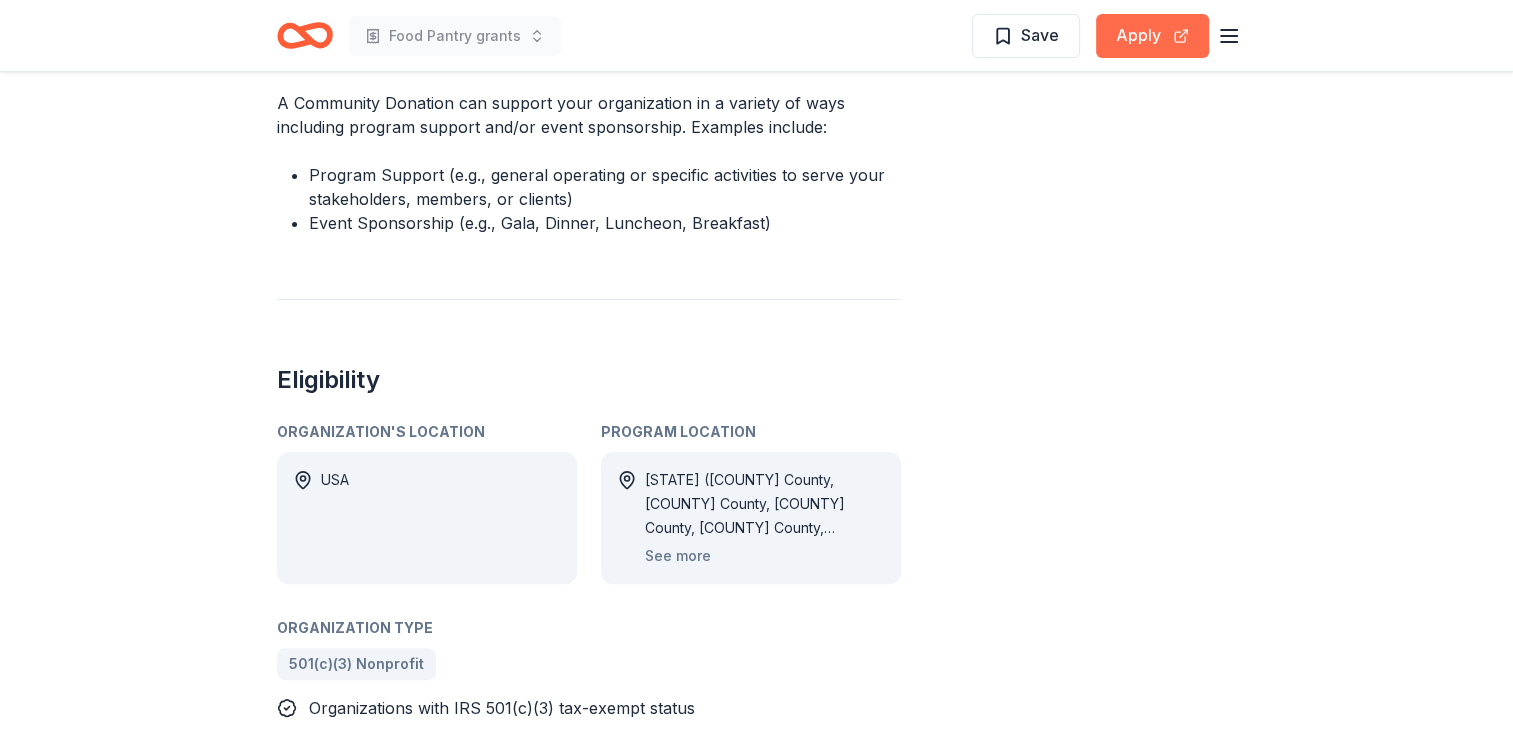 click on "Apply" at bounding box center (1152, 36) 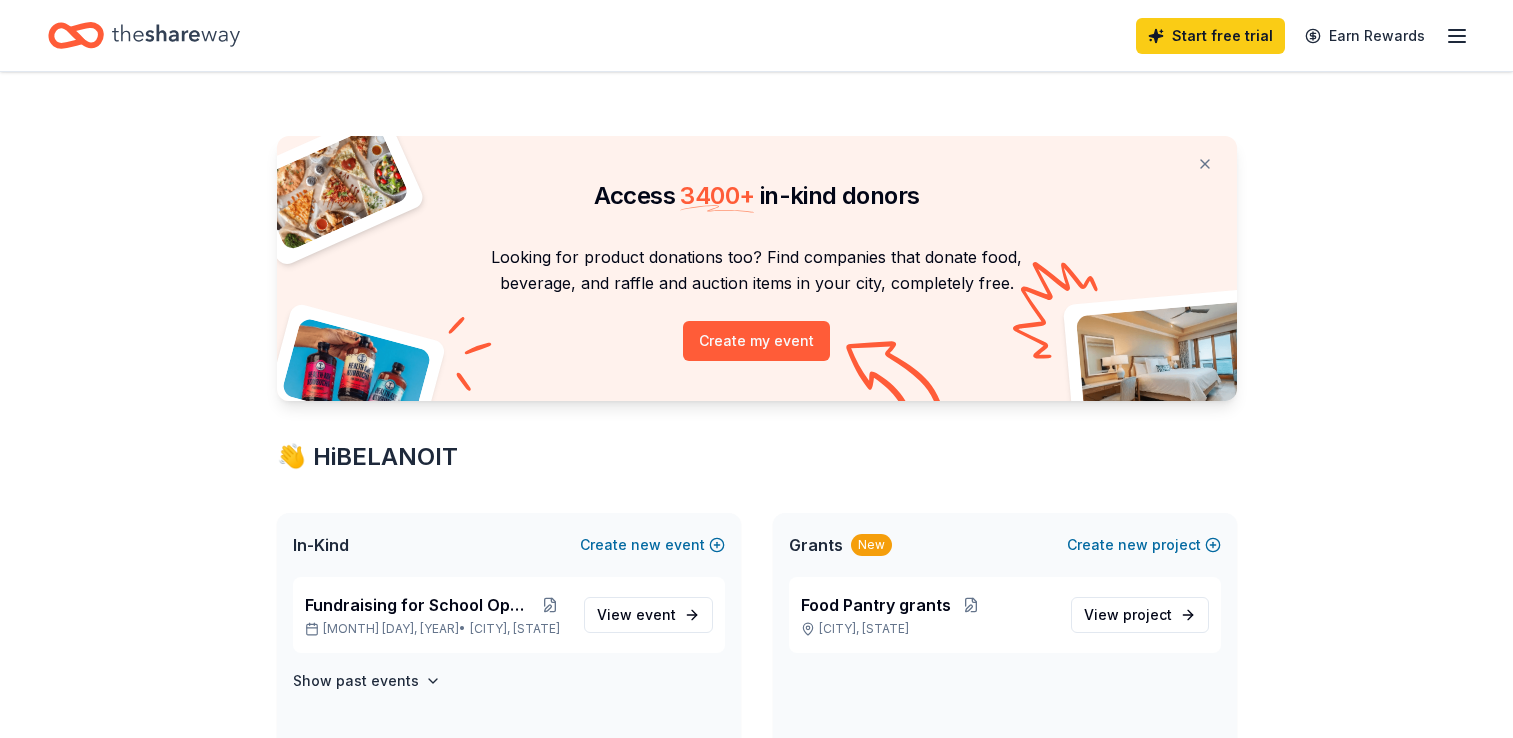 scroll, scrollTop: 0, scrollLeft: 0, axis: both 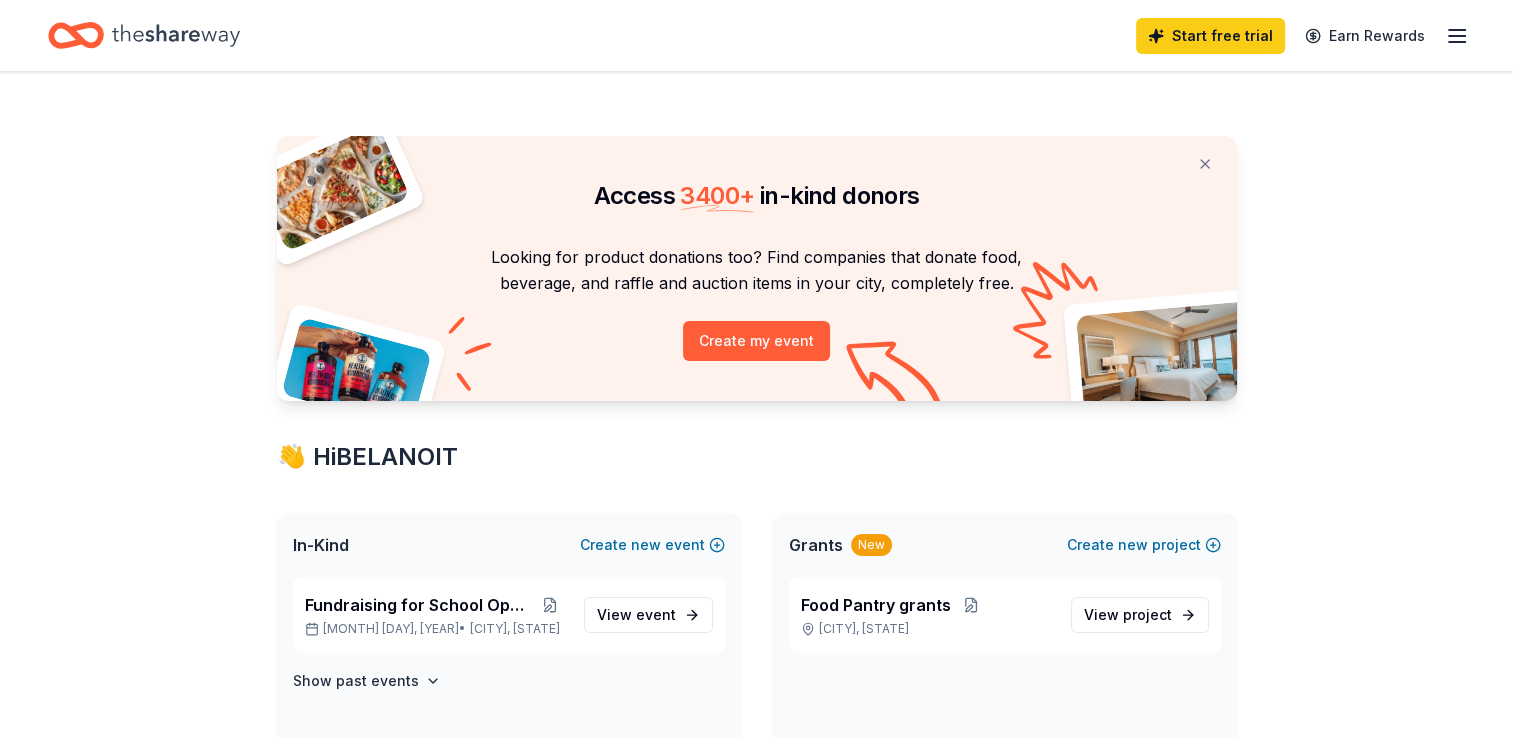click 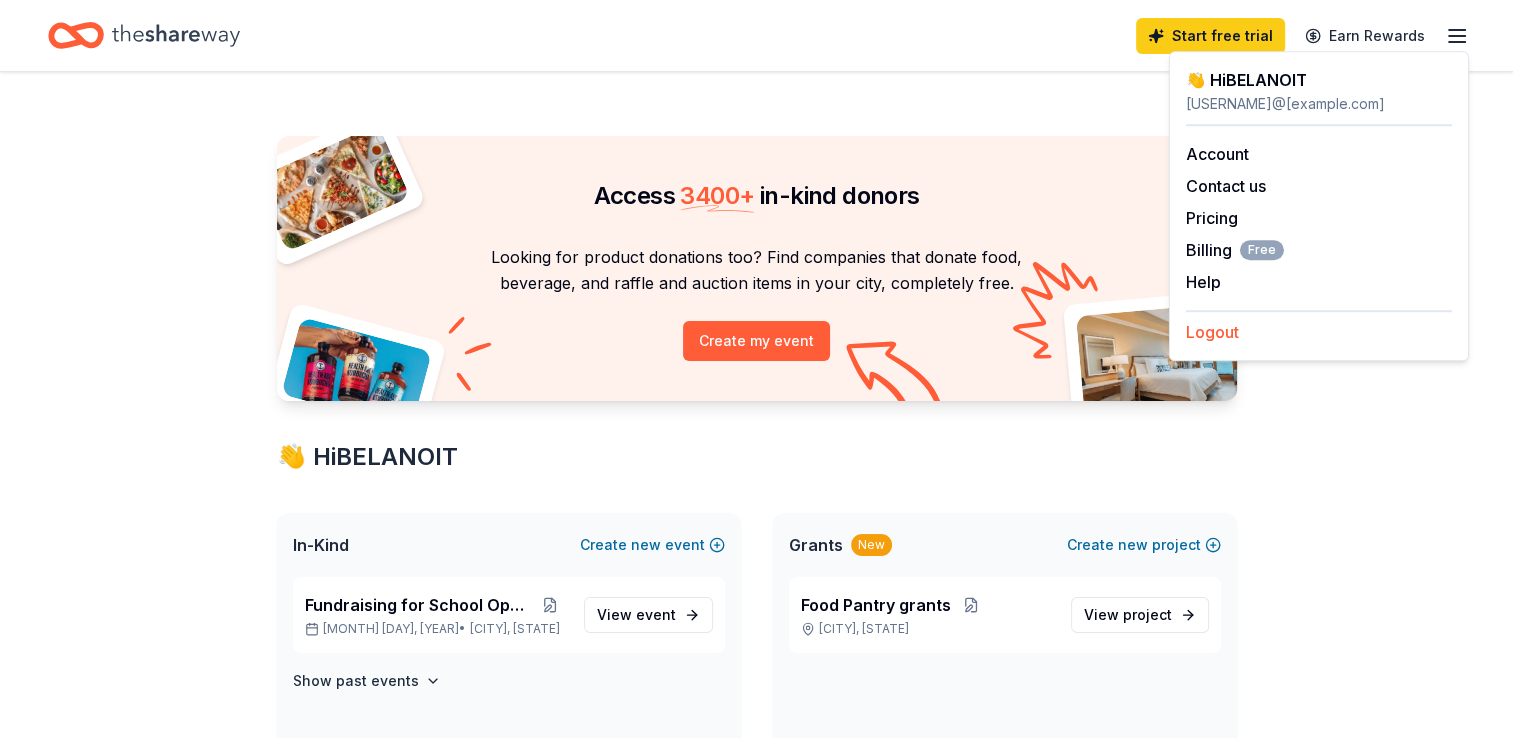 click on "Logout" at bounding box center [1212, 332] 